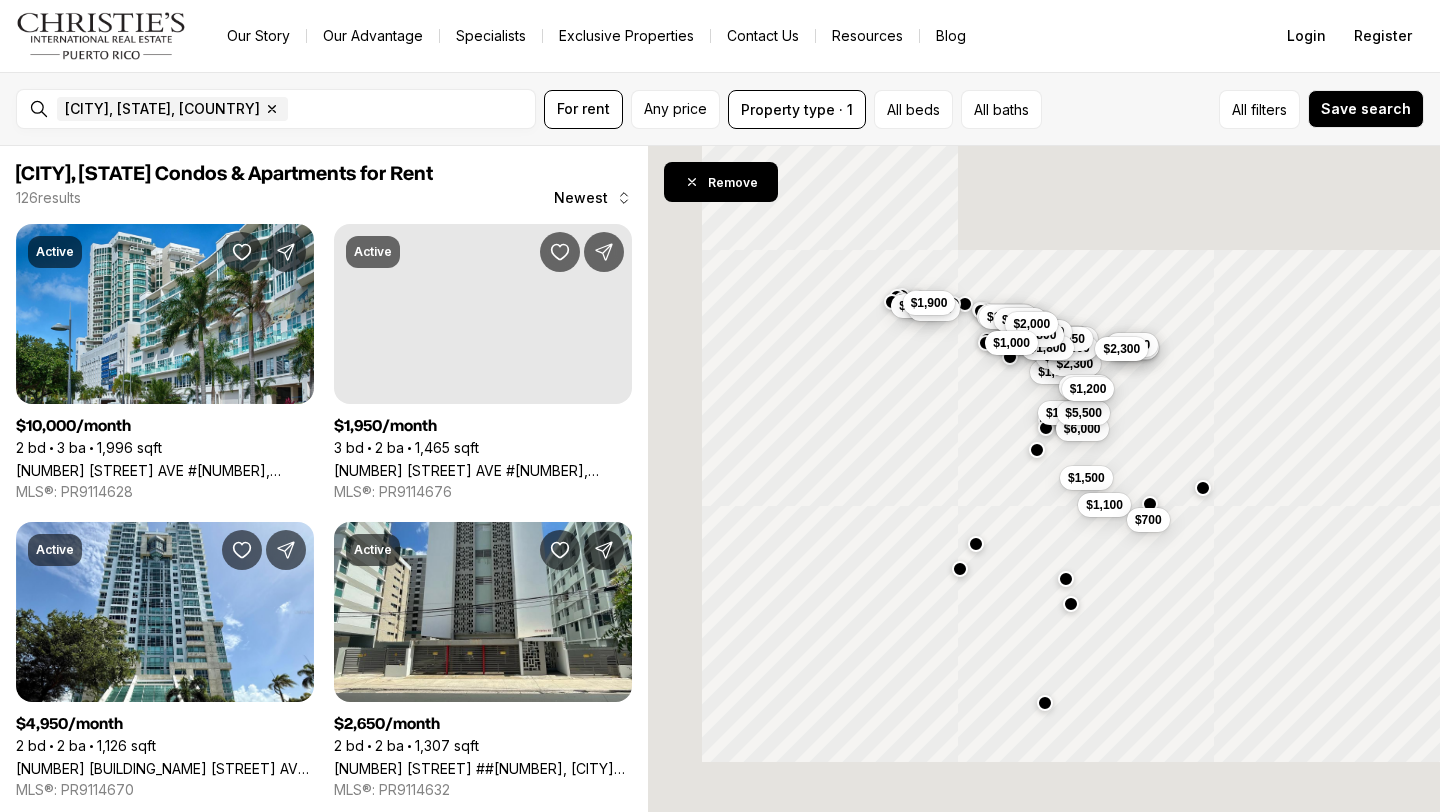 scroll, scrollTop: 0, scrollLeft: 0, axis: both 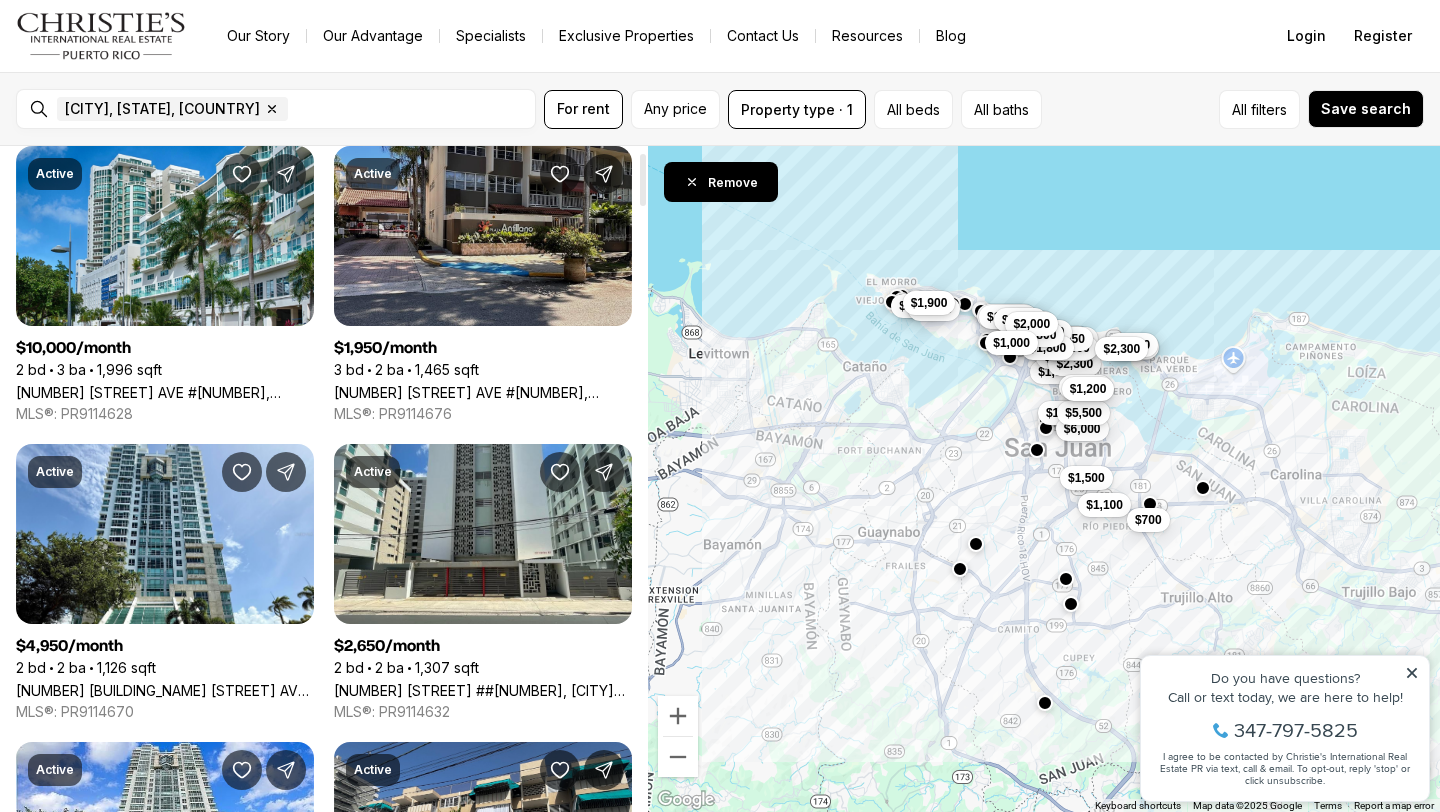 click on "[NUMBER] [STREET] #[NUMBER], [CITY] [STATE], [POSTAL_CODE]" at bounding box center [483, 392] 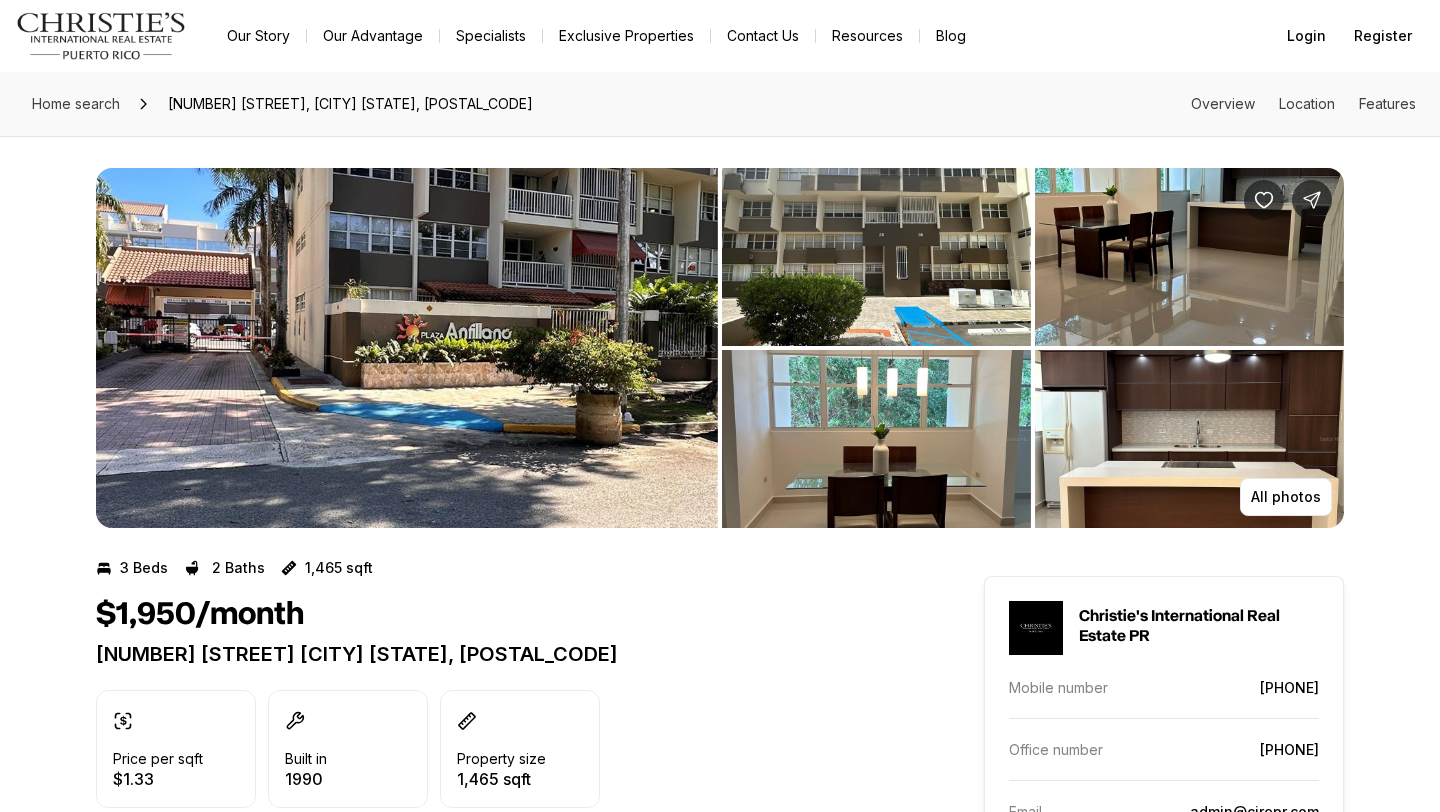 scroll, scrollTop: 0, scrollLeft: 0, axis: both 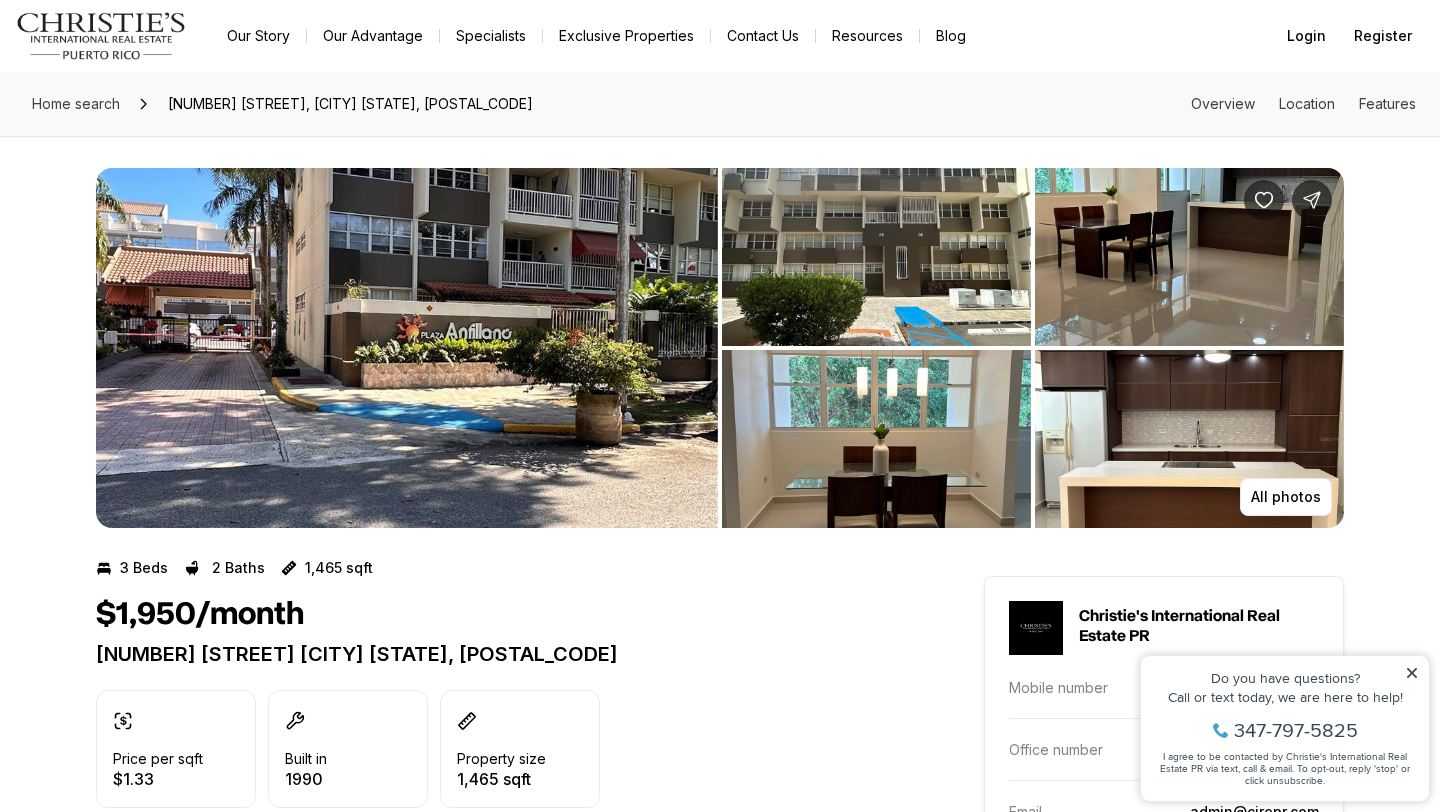 click at bounding box center (407, 348) 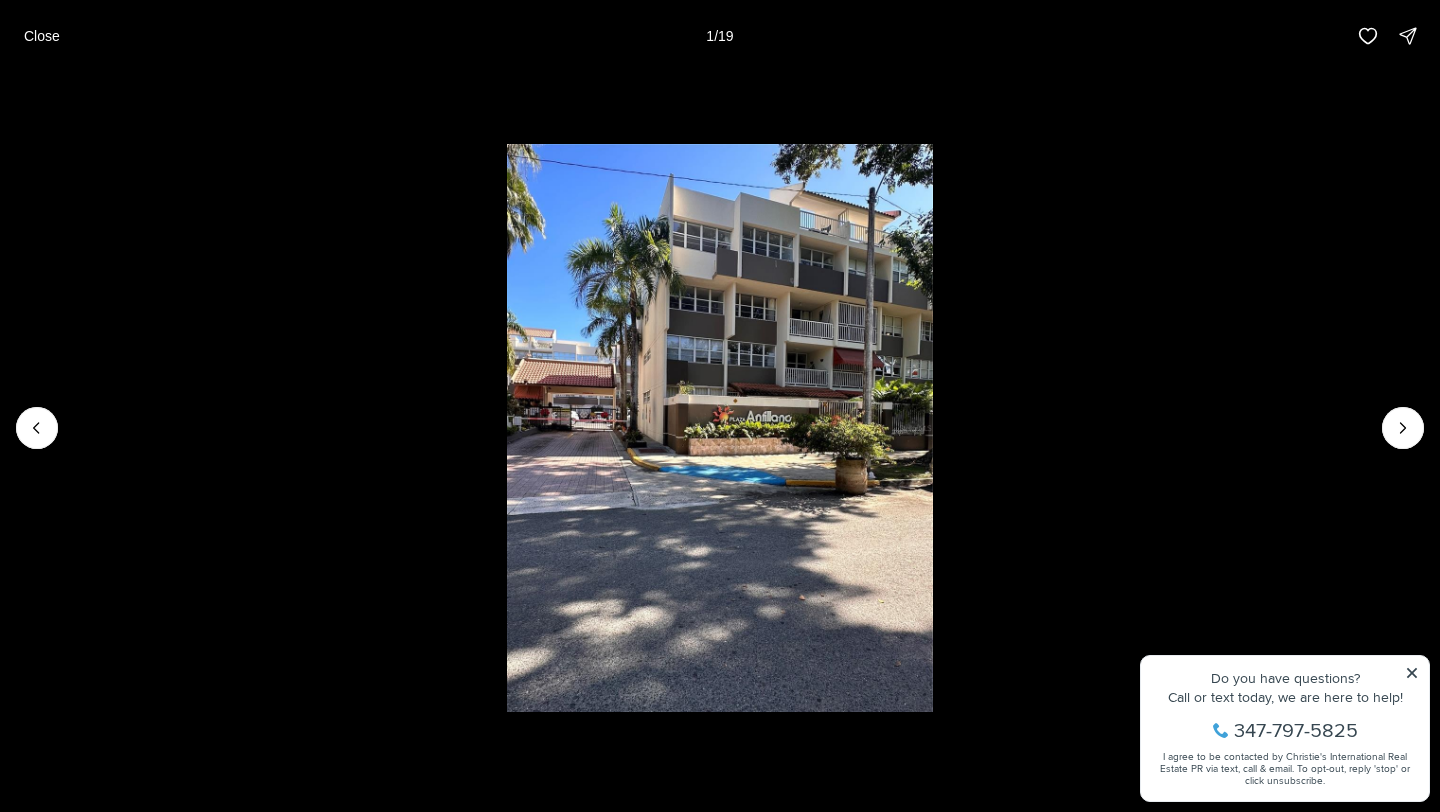 type 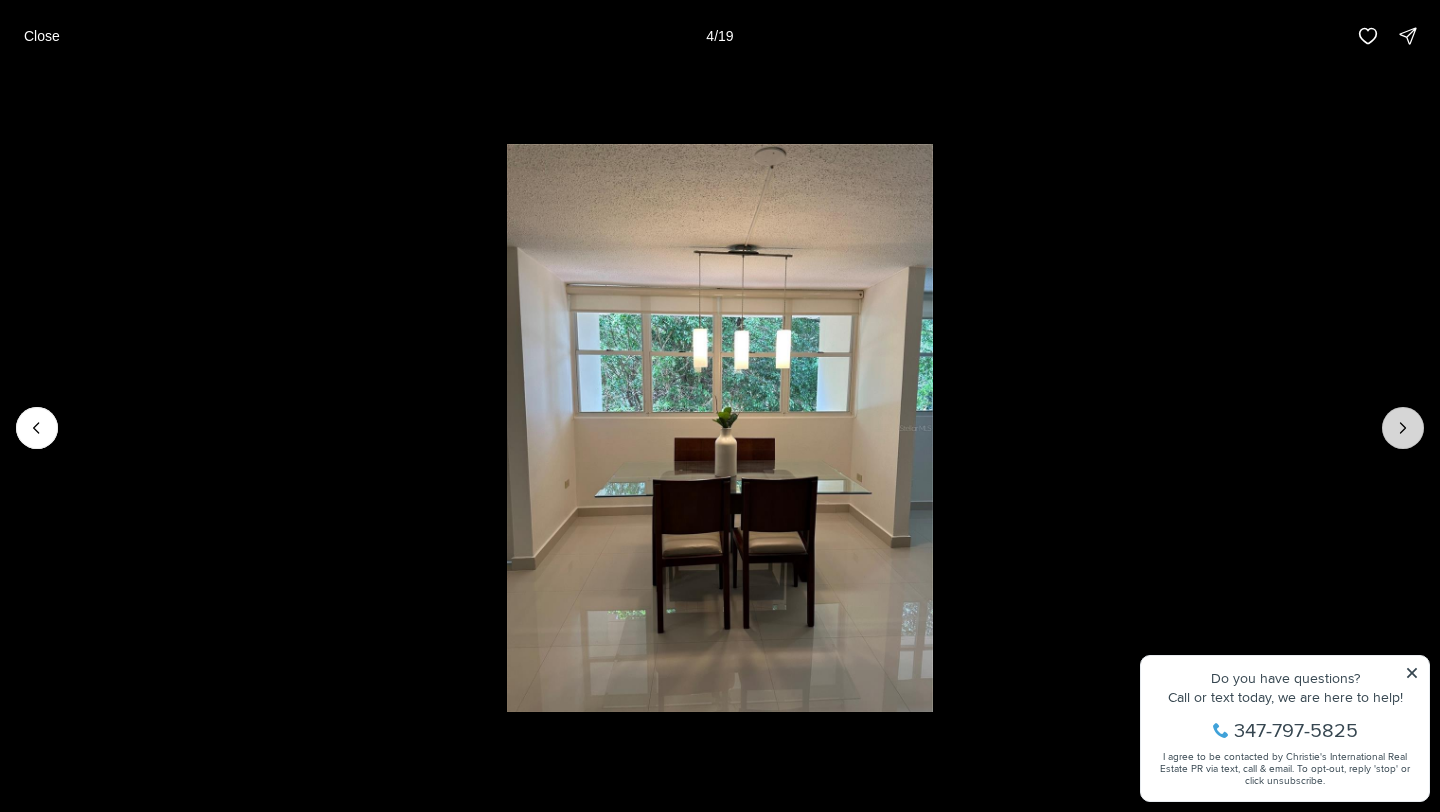 click at bounding box center [1403, 428] 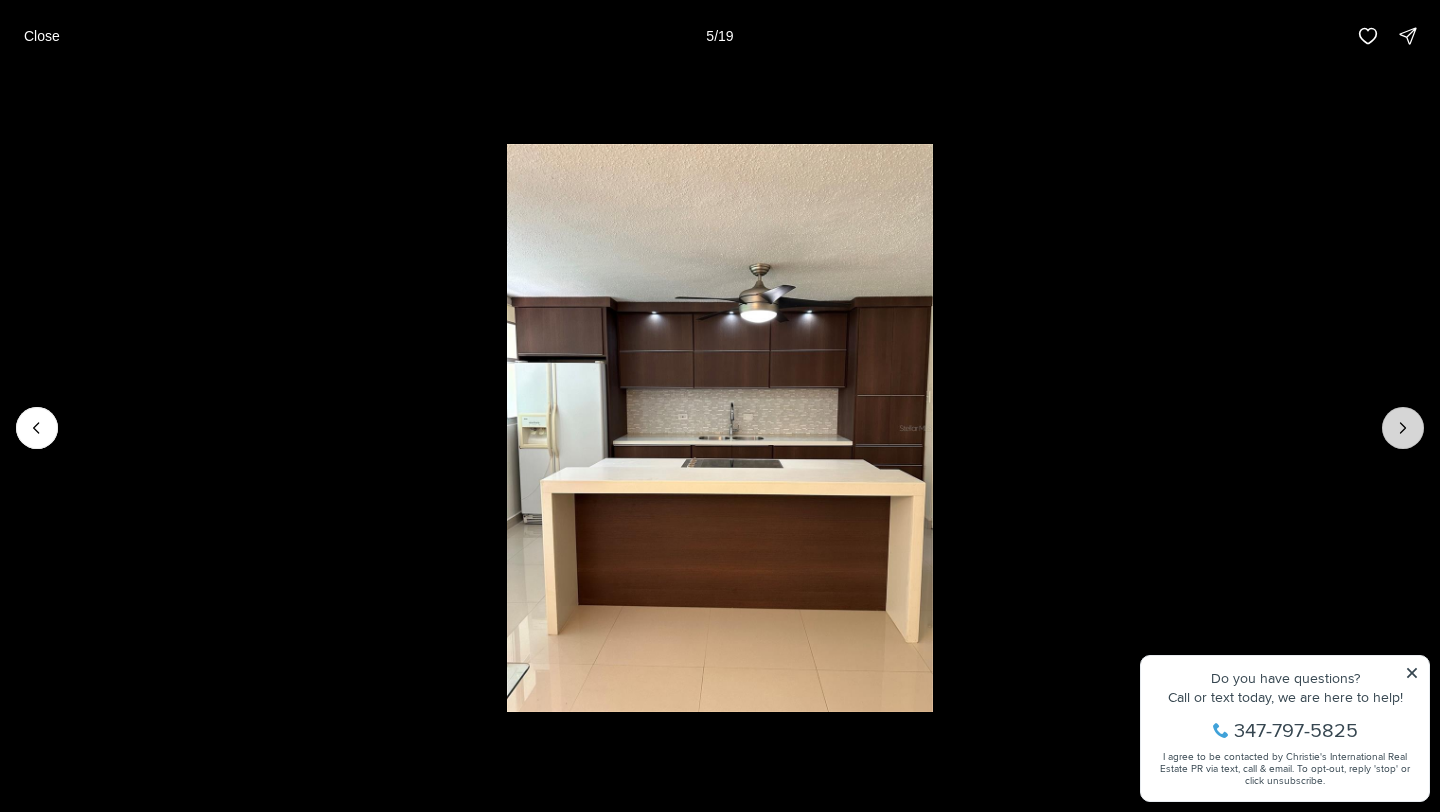 click at bounding box center [1403, 428] 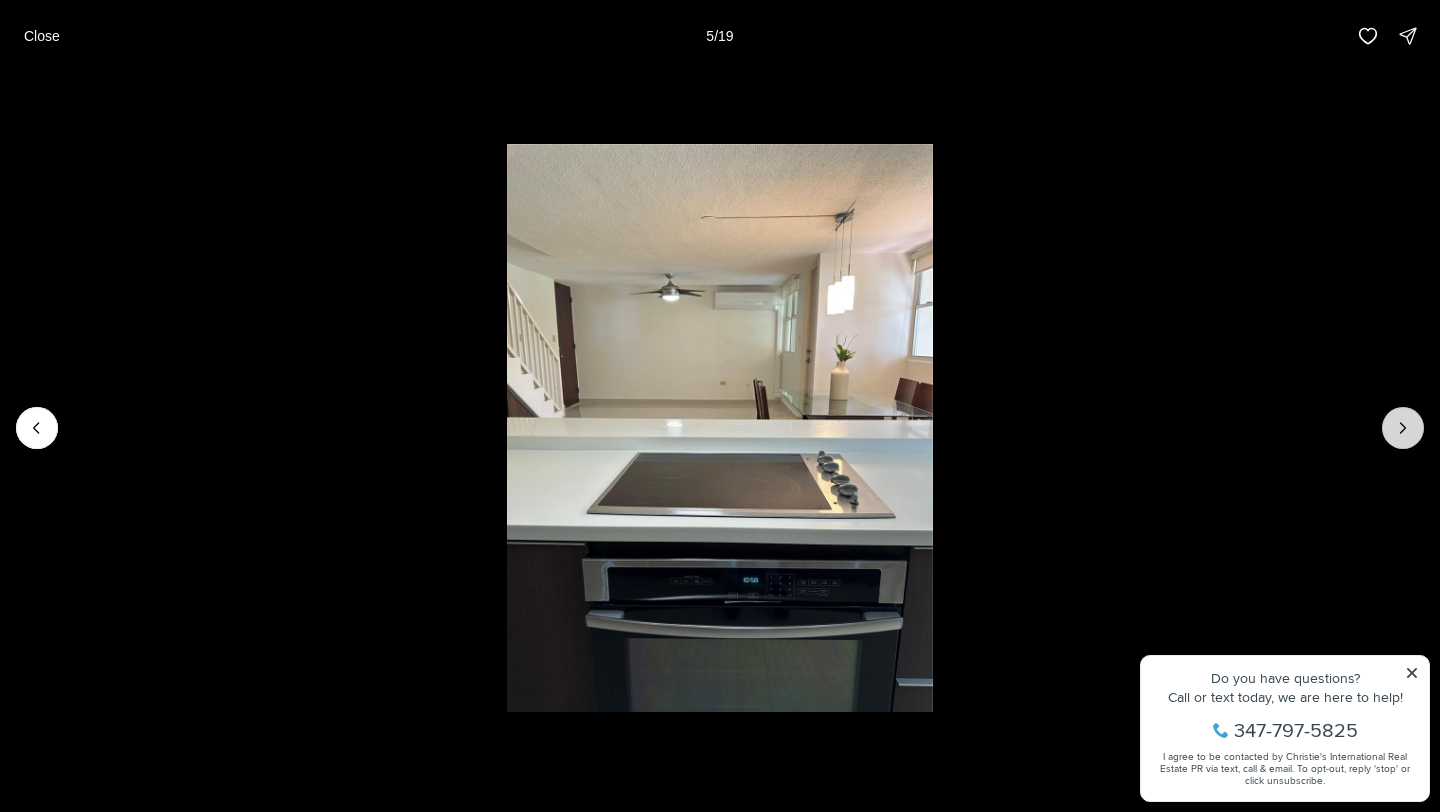 click at bounding box center (1403, 428) 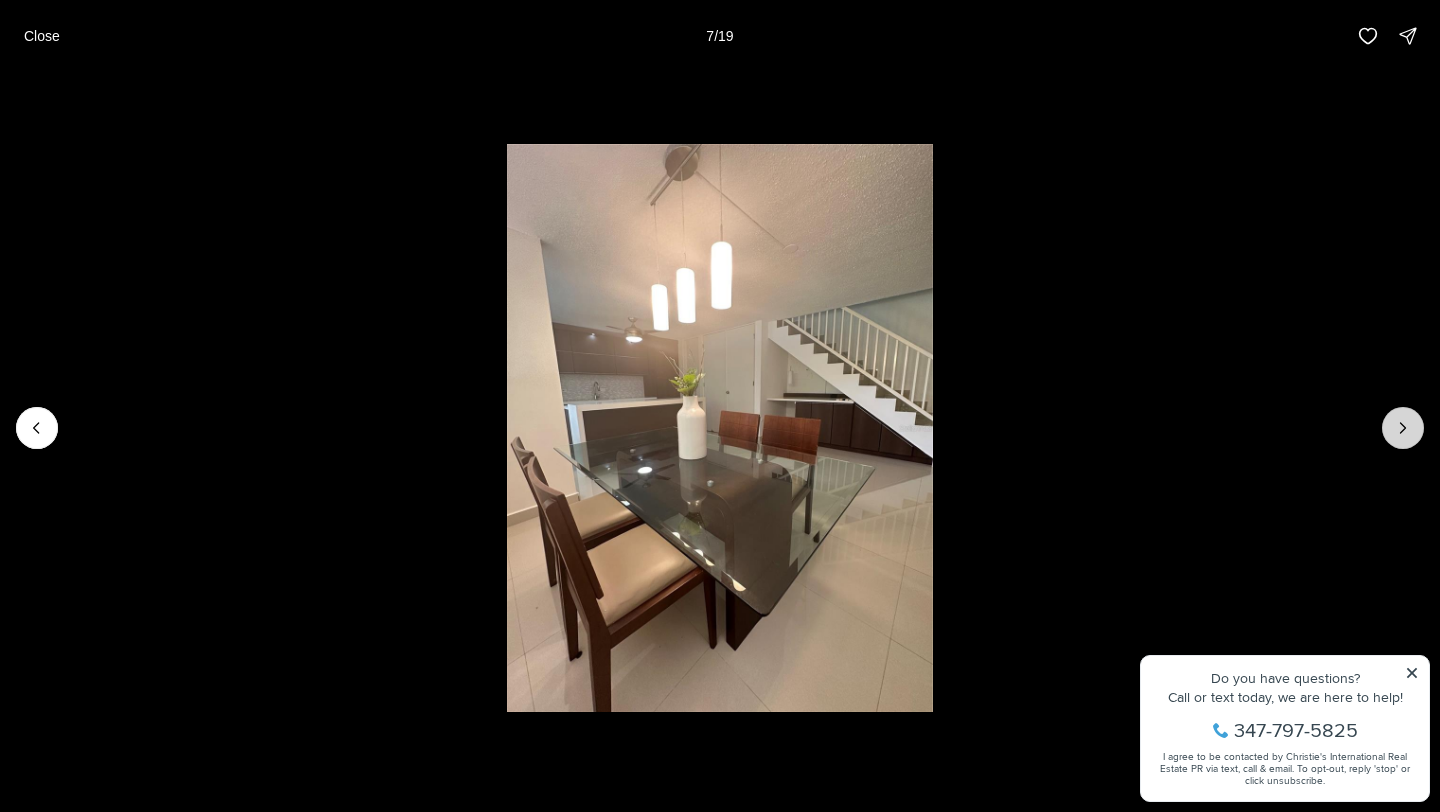 click at bounding box center (1403, 428) 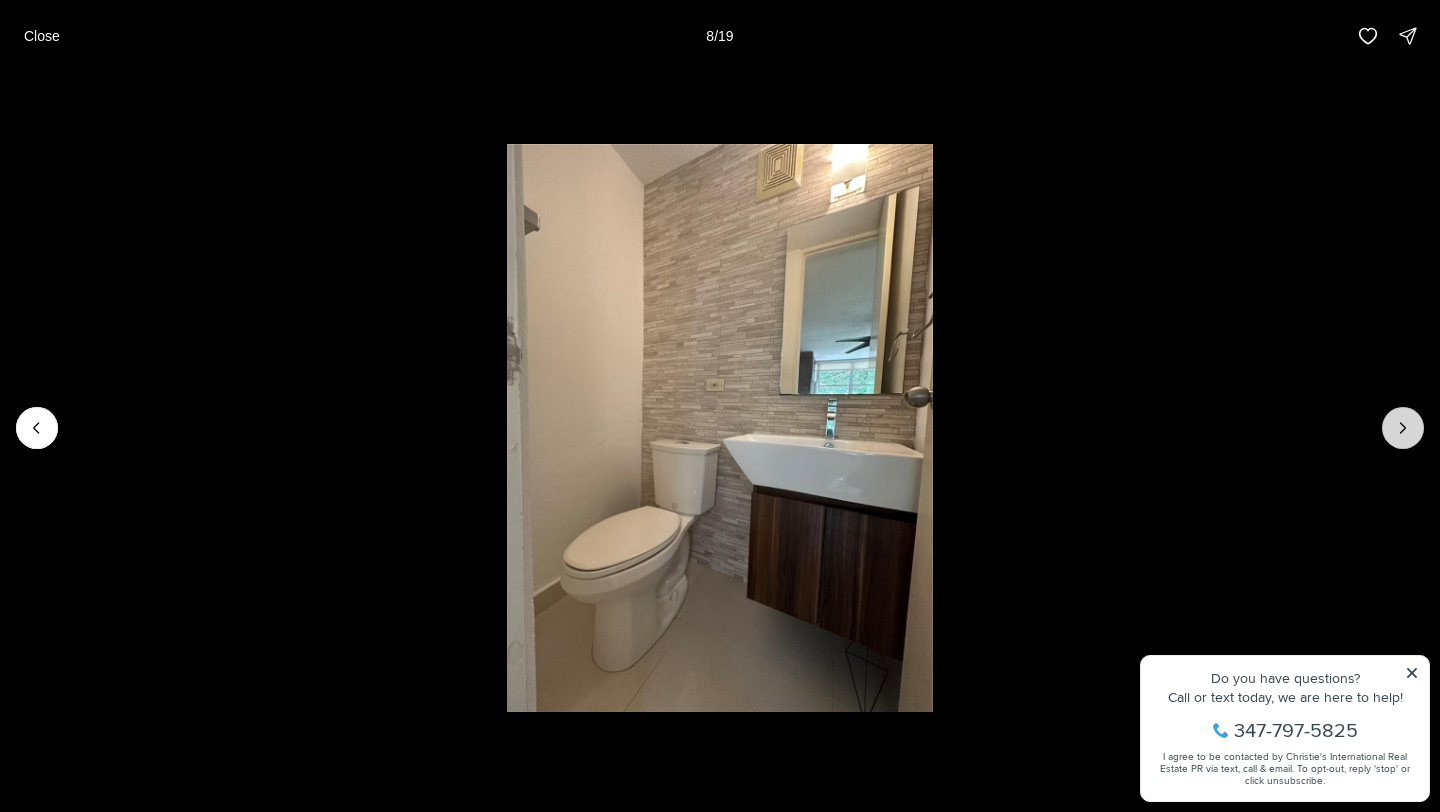 click at bounding box center [1403, 428] 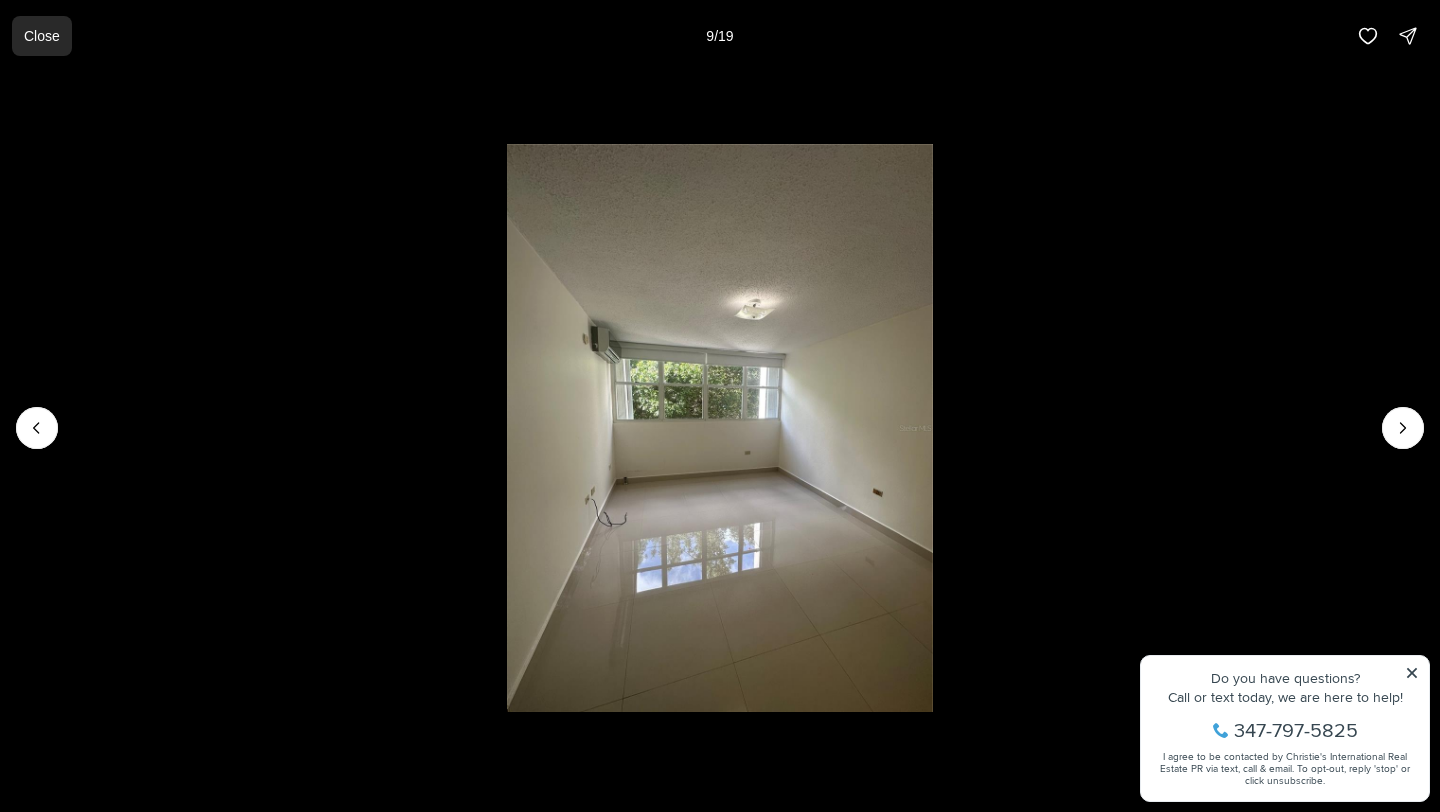 click on "Close" at bounding box center (42, 36) 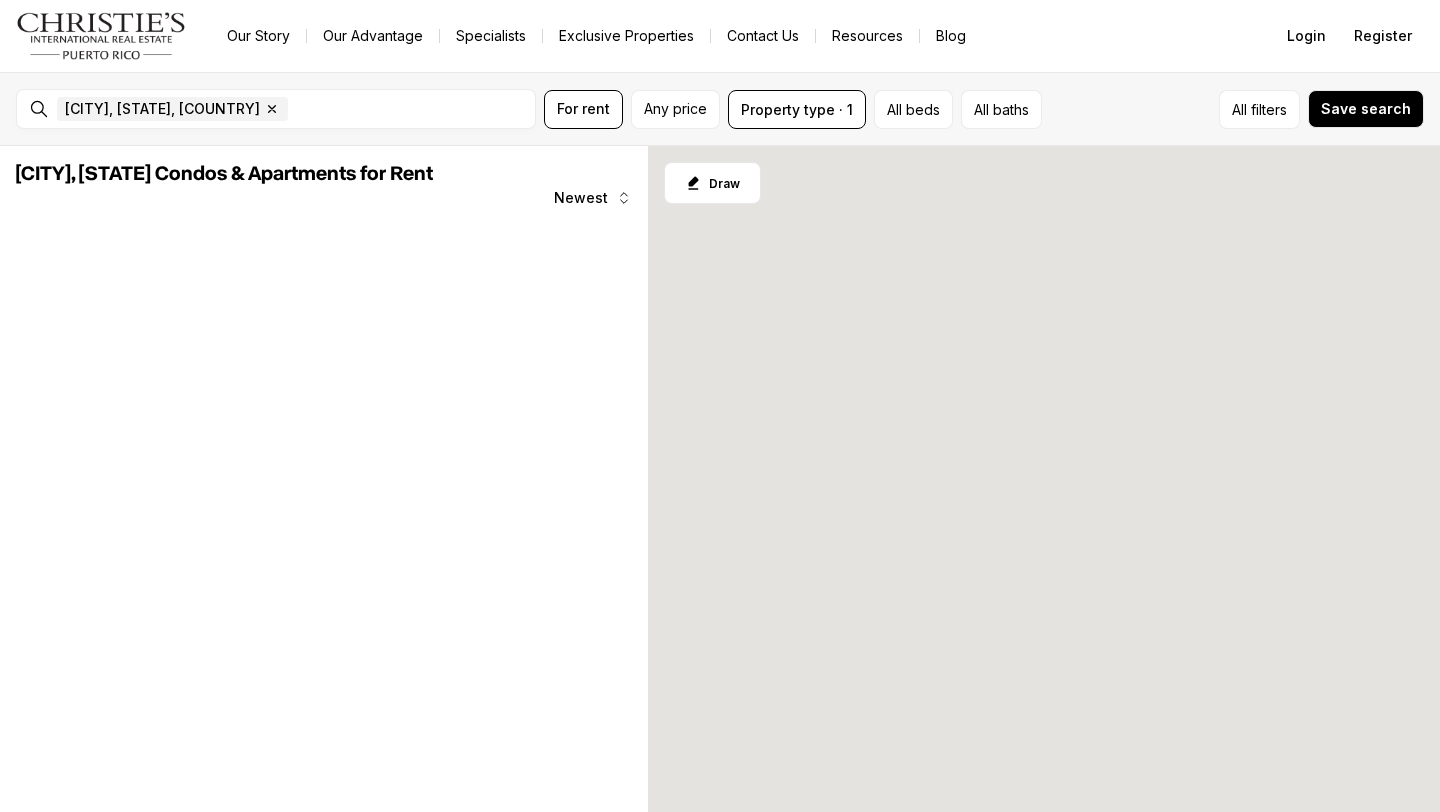 scroll, scrollTop: 0, scrollLeft: 0, axis: both 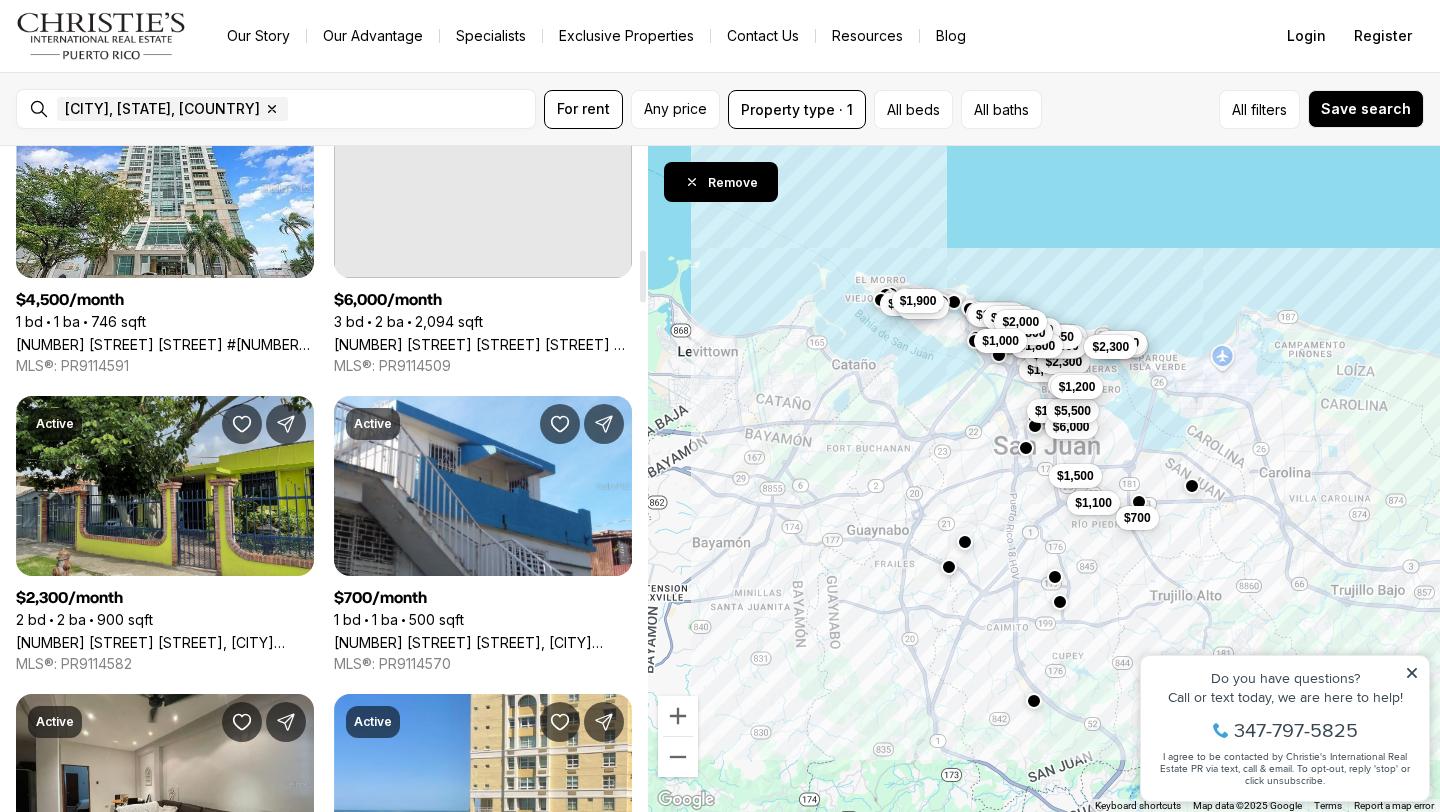 click on "[NUMBER] [STREET], [CITY] [STATE], [POSTAL_CODE]" at bounding box center (165, 642) 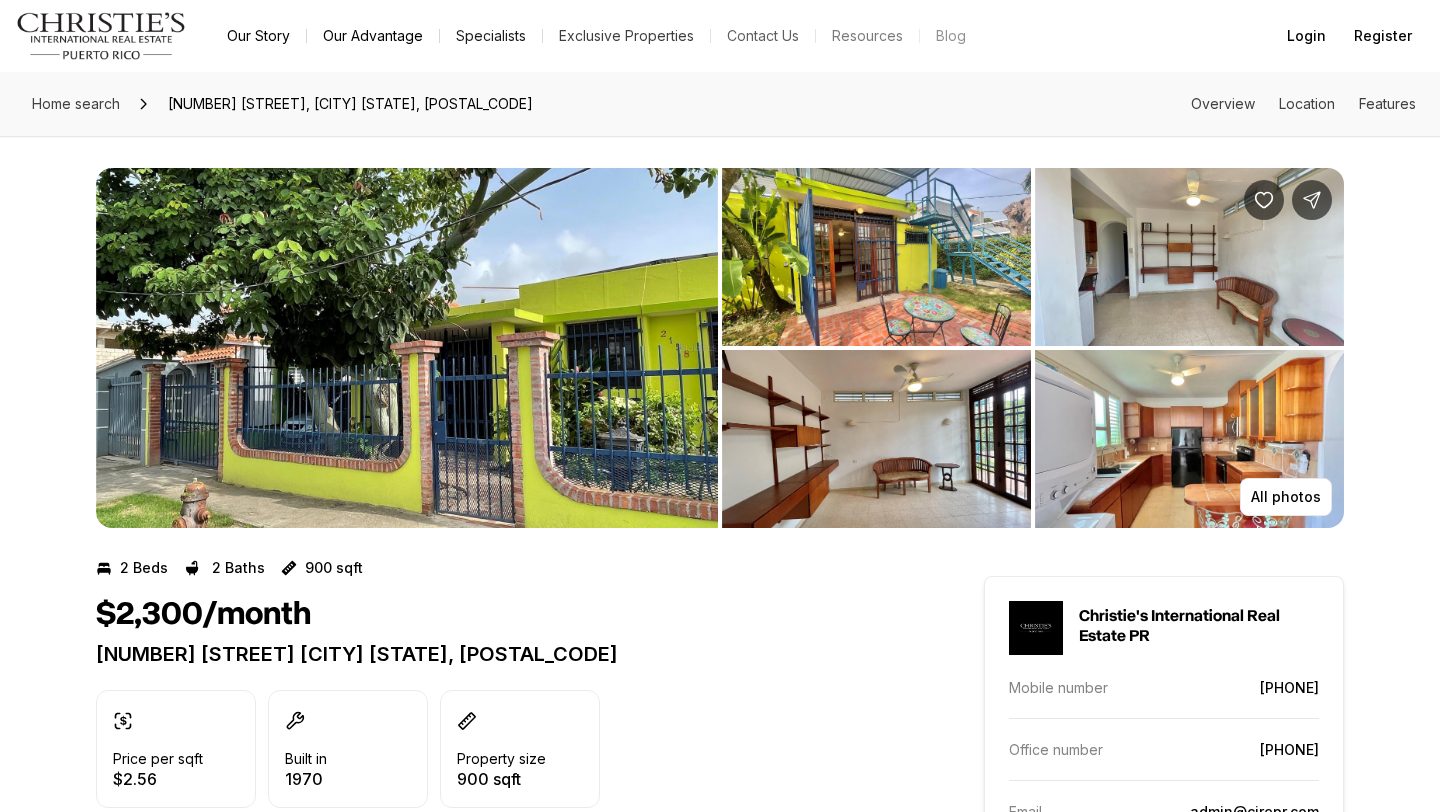 scroll, scrollTop: 0, scrollLeft: 0, axis: both 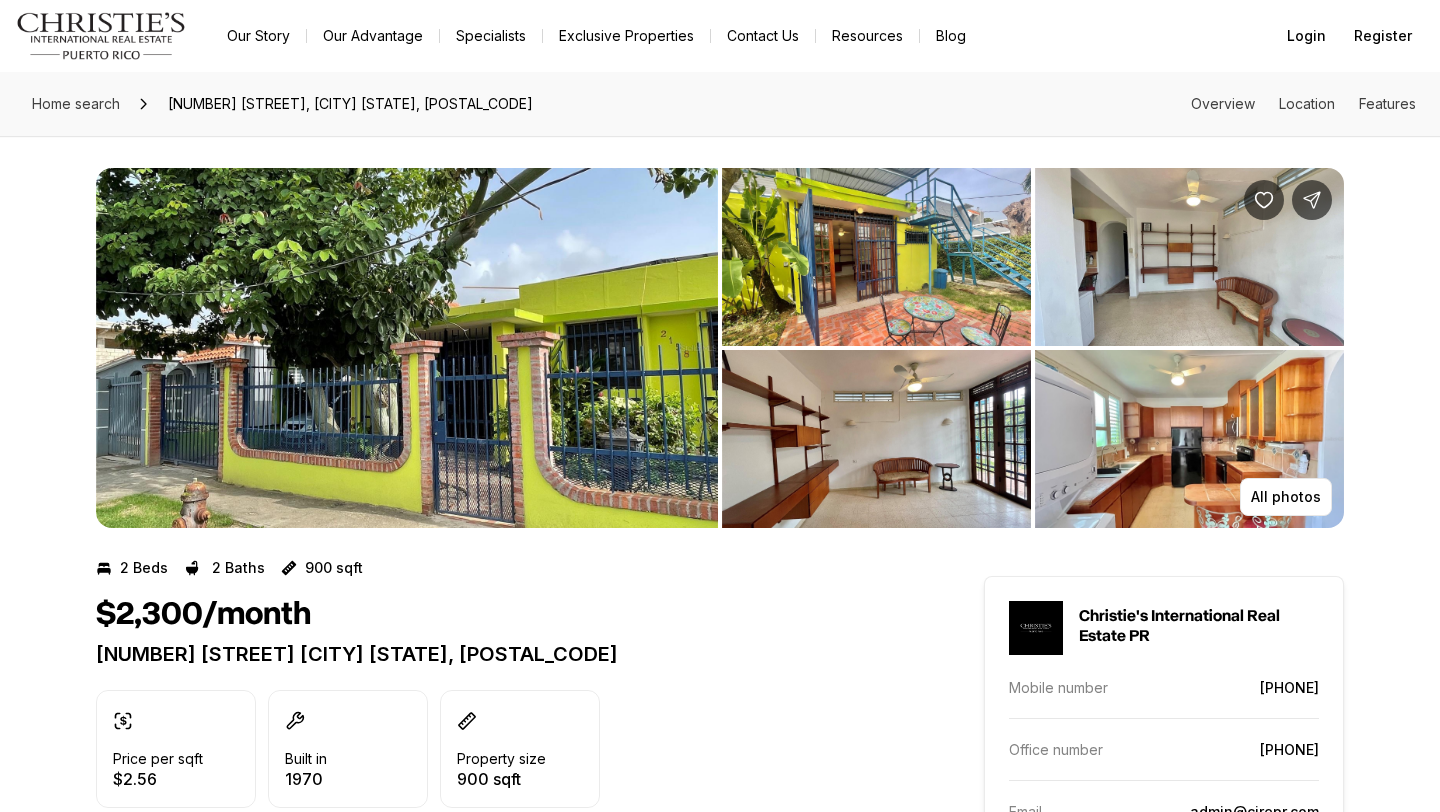 click at bounding box center [407, 348] 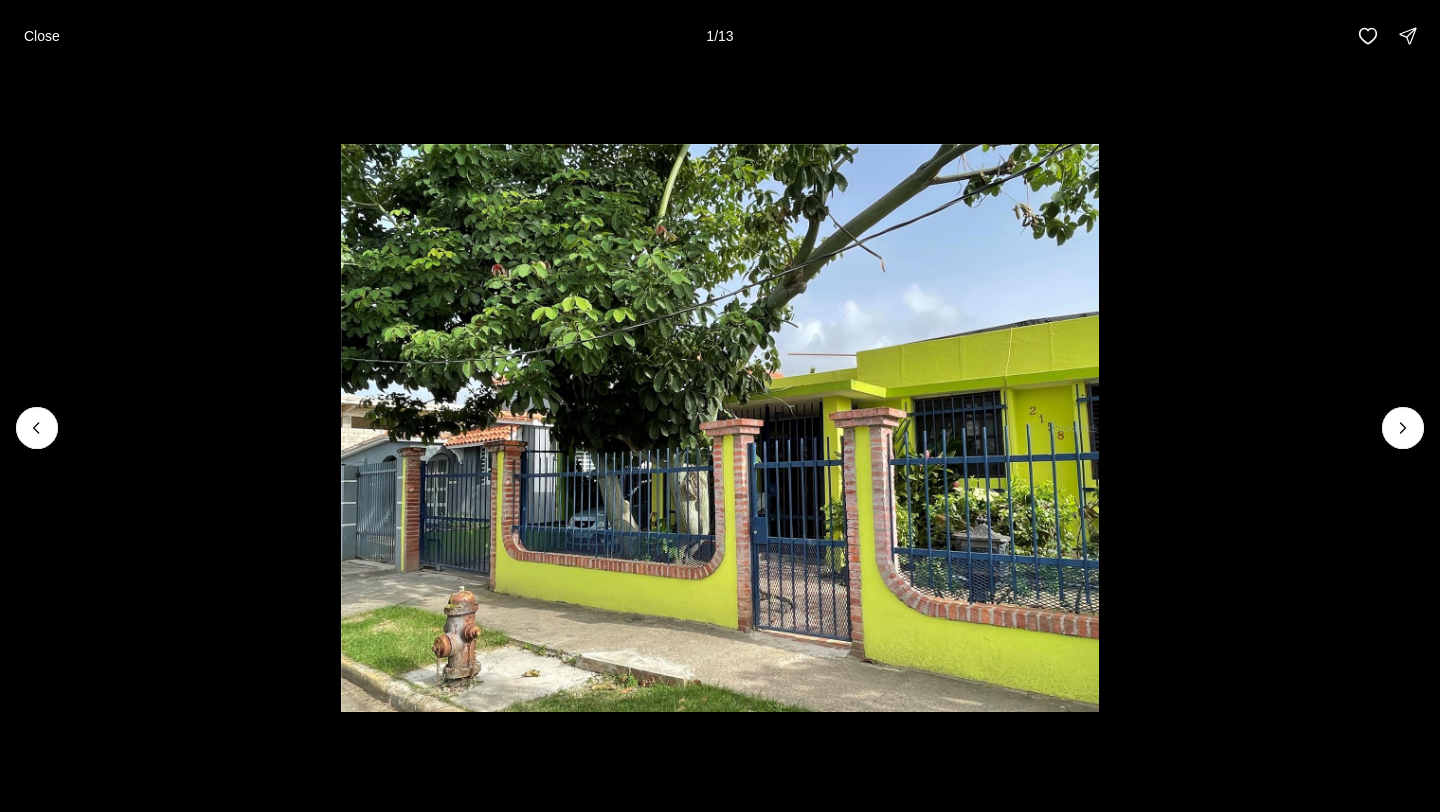 scroll, scrollTop: 0, scrollLeft: 0, axis: both 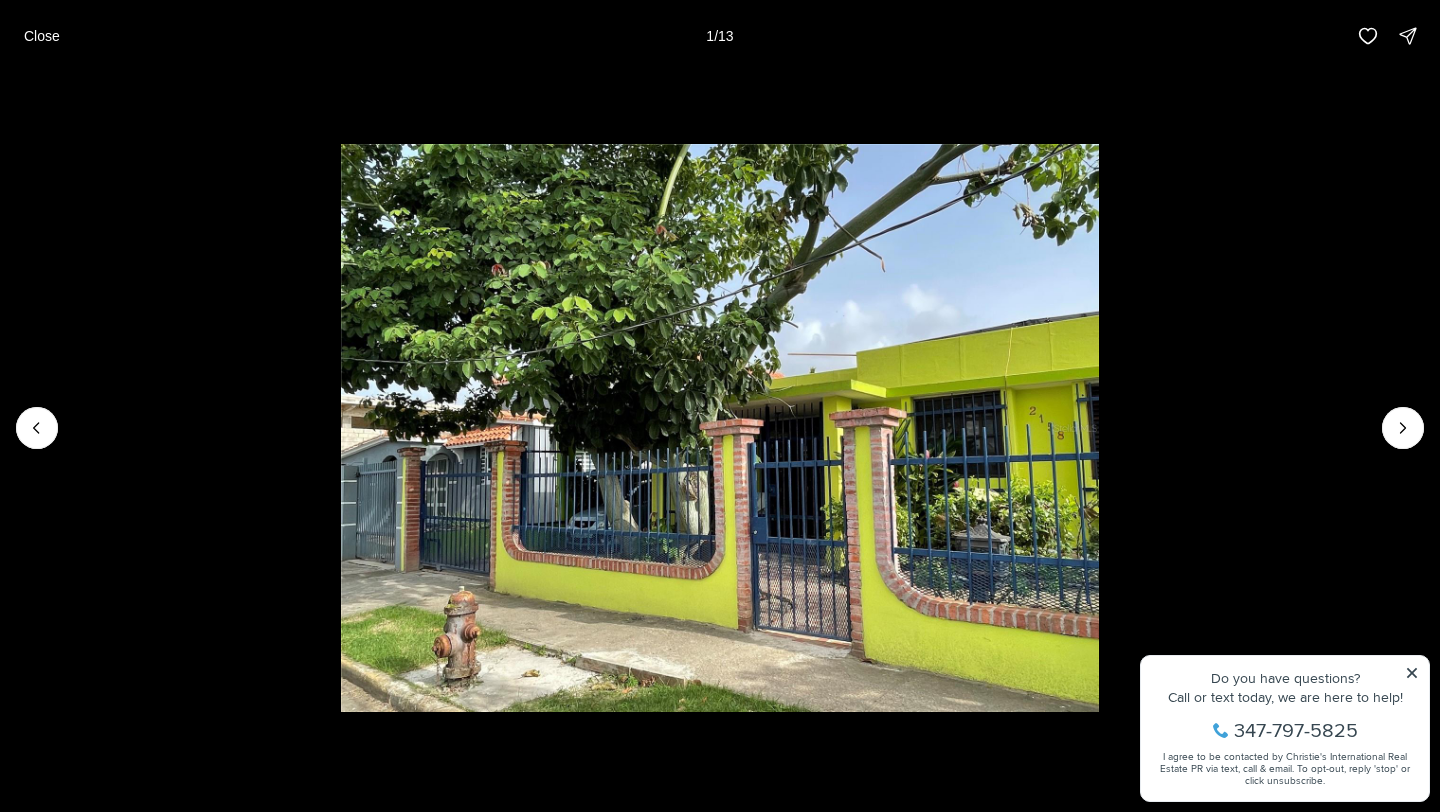 type 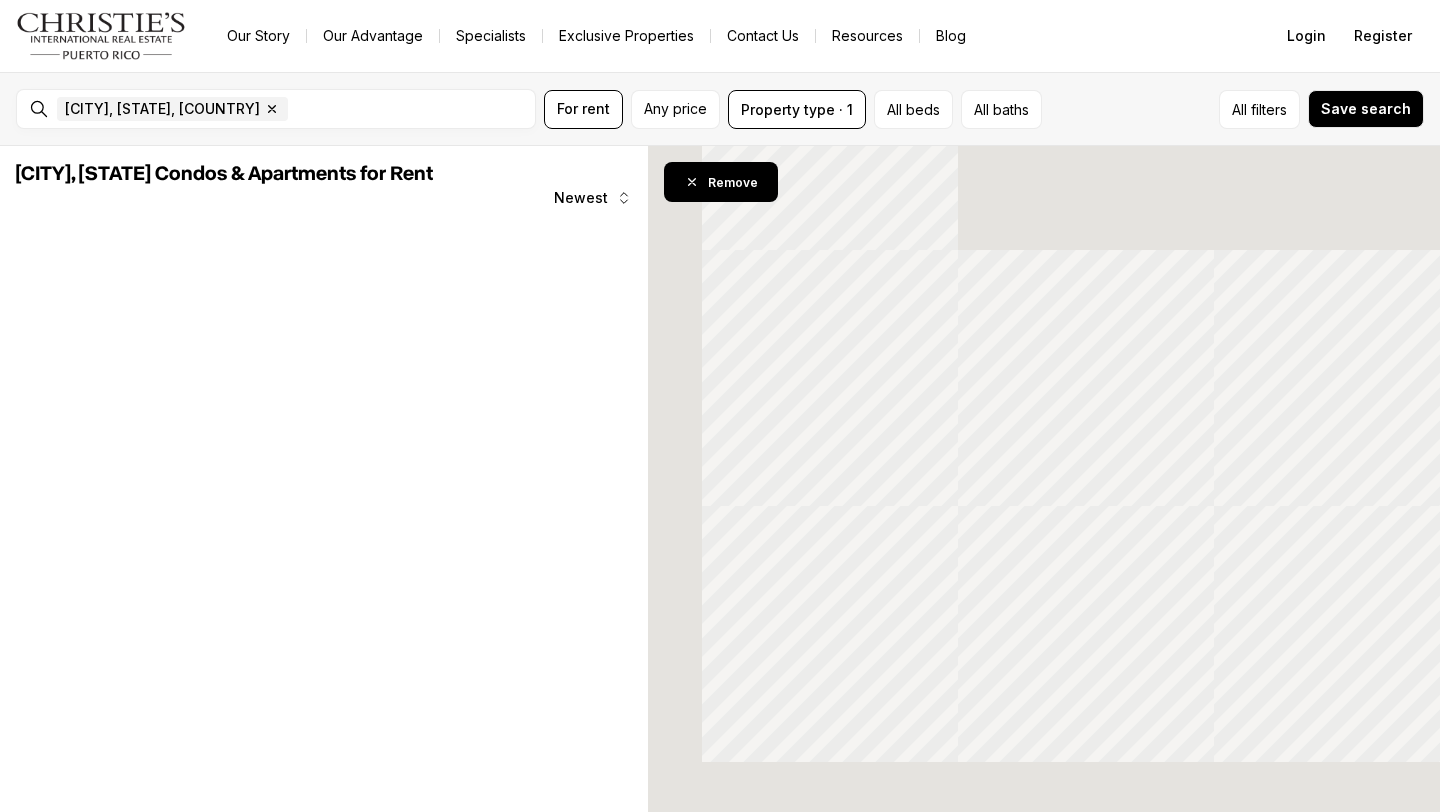 scroll, scrollTop: 0, scrollLeft: 0, axis: both 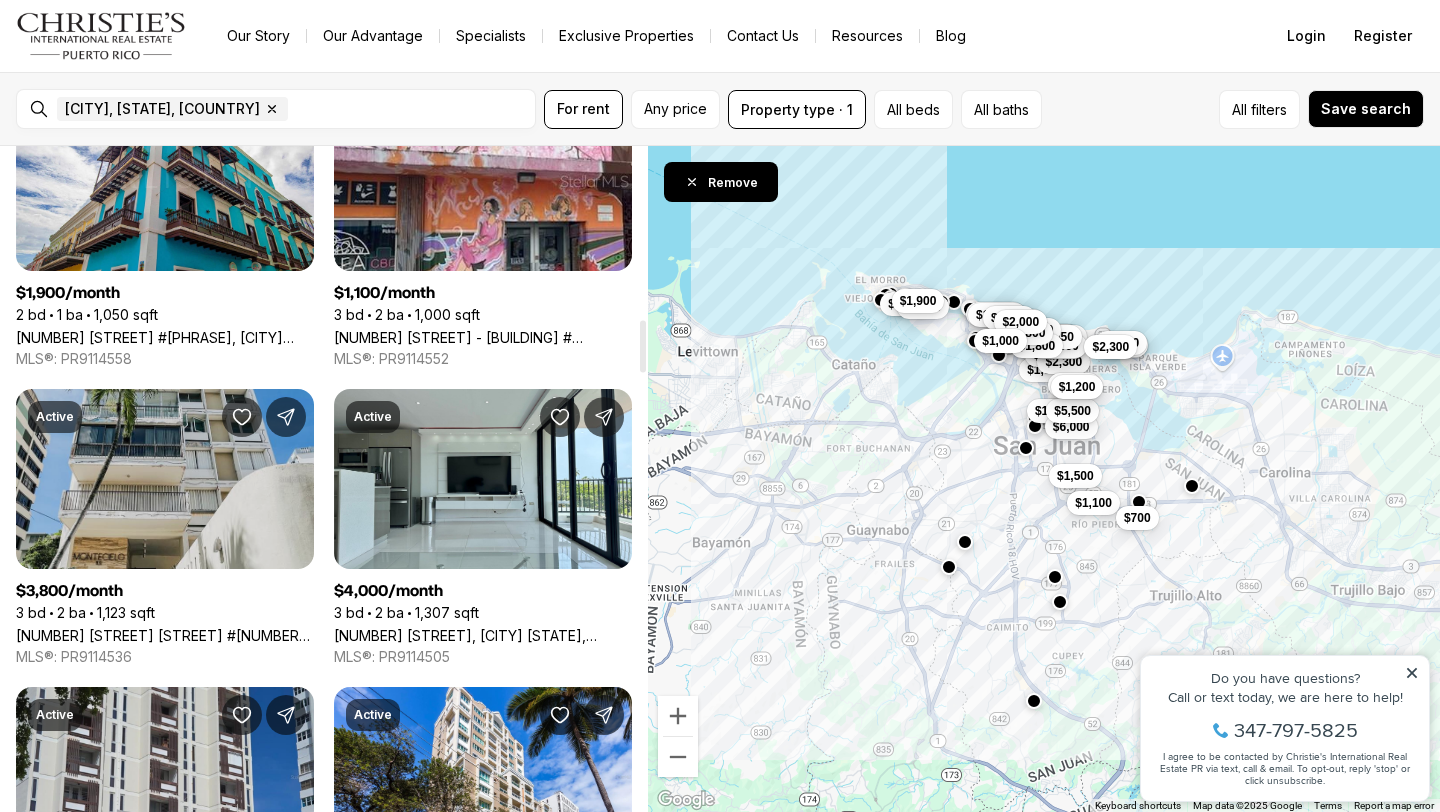 click on "[NUMBER] [STREET], [CITY] PR, [POSTAL_CODE]" at bounding box center [165, 635] 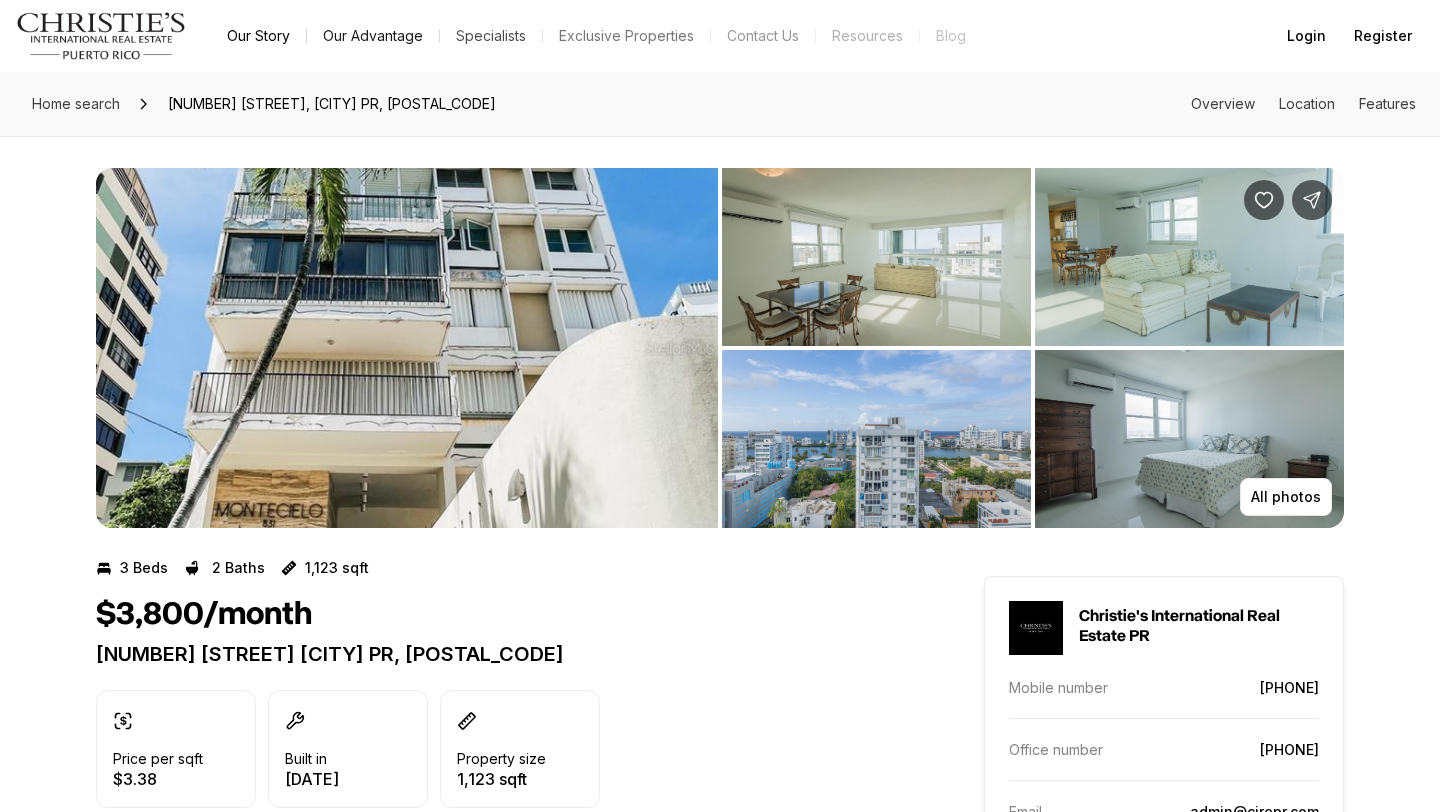 scroll, scrollTop: 0, scrollLeft: 0, axis: both 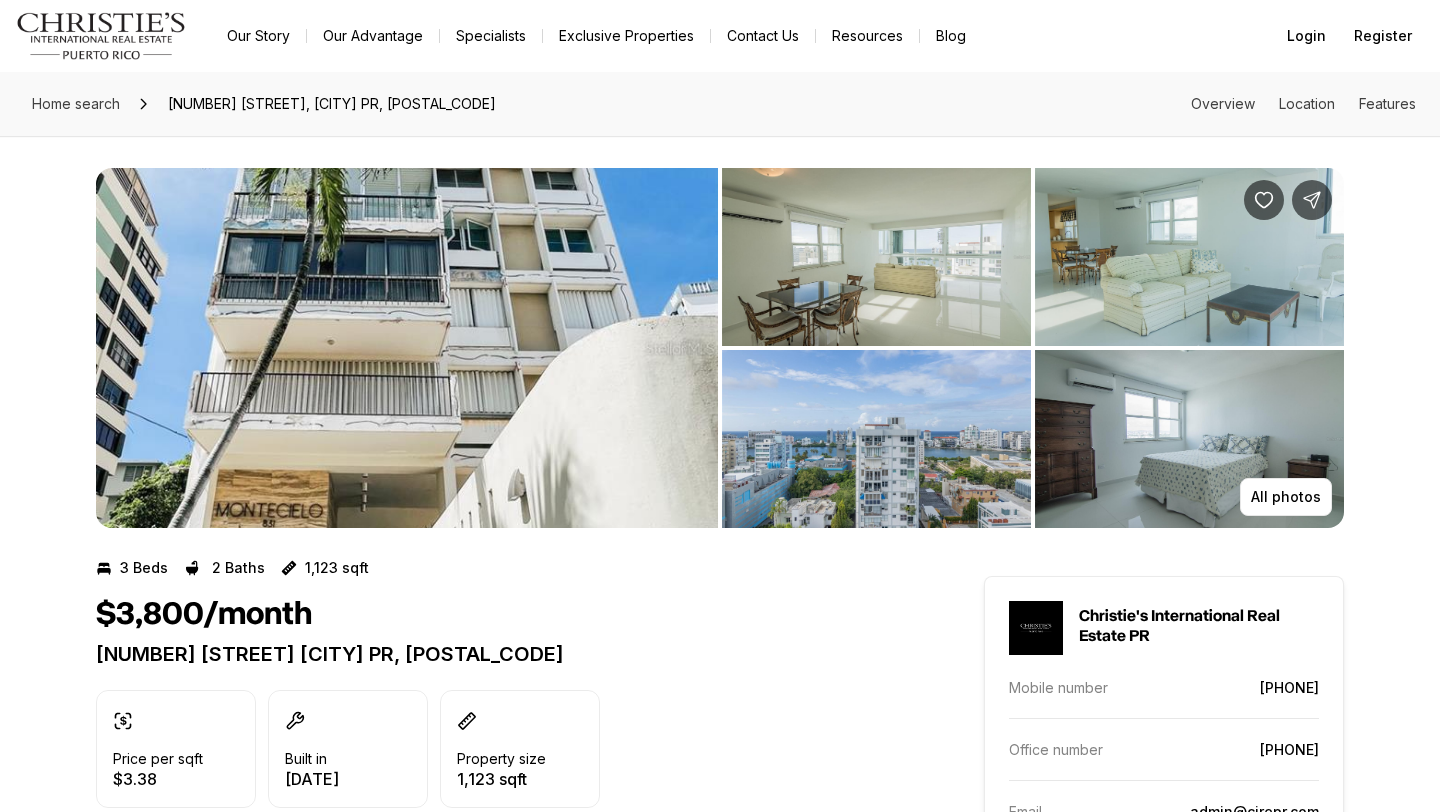 click at bounding box center (407, 348) 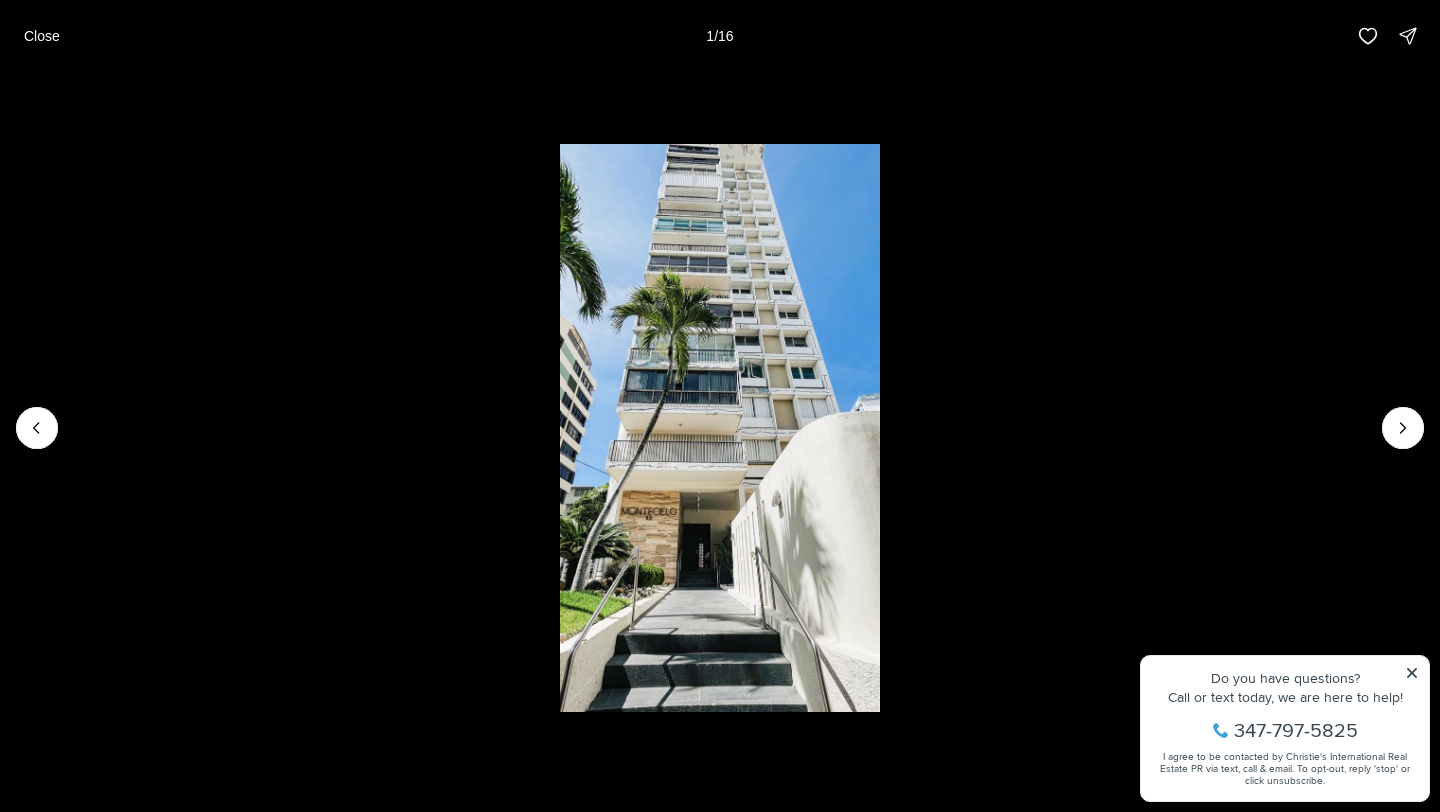 scroll, scrollTop: 0, scrollLeft: 0, axis: both 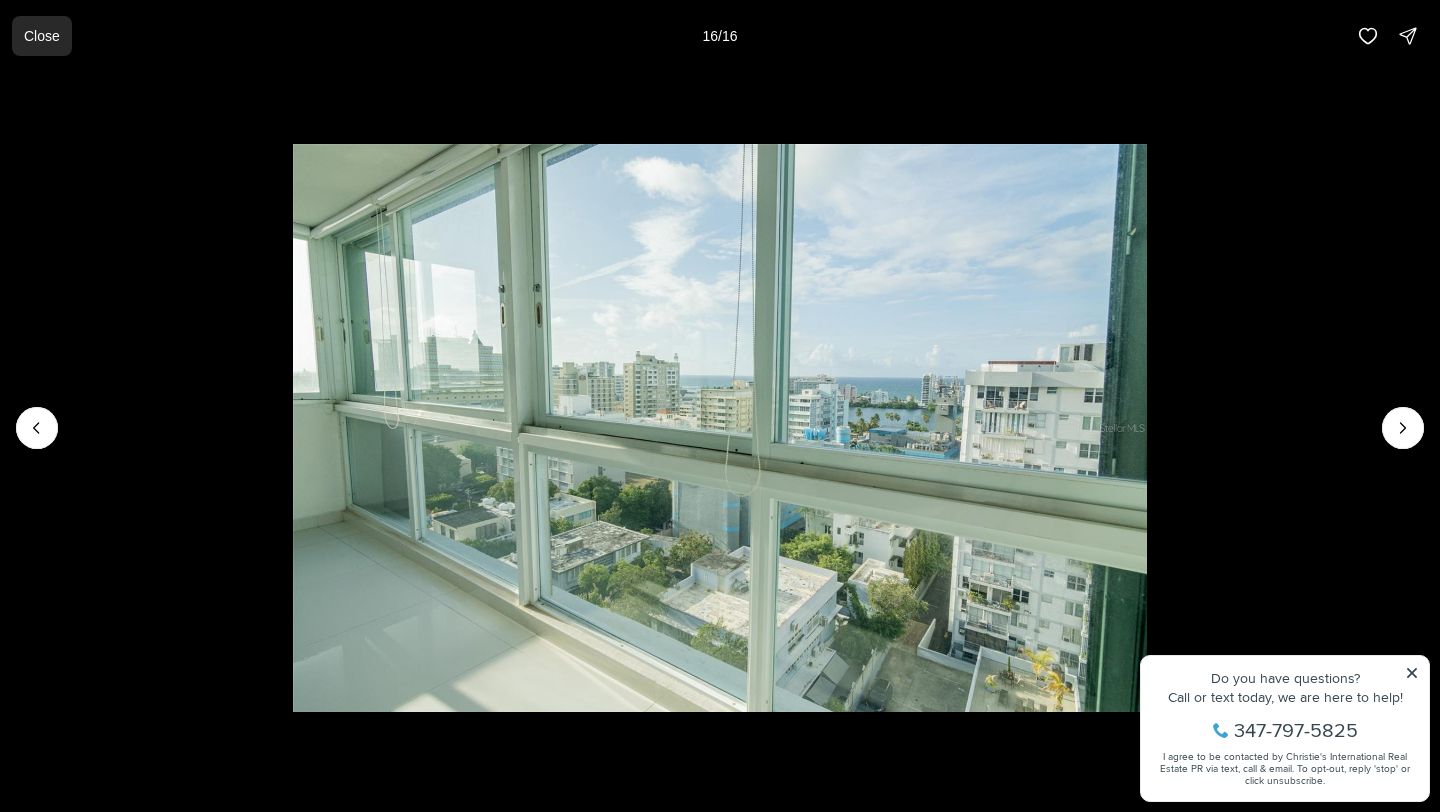 click on "Close" at bounding box center (42, 36) 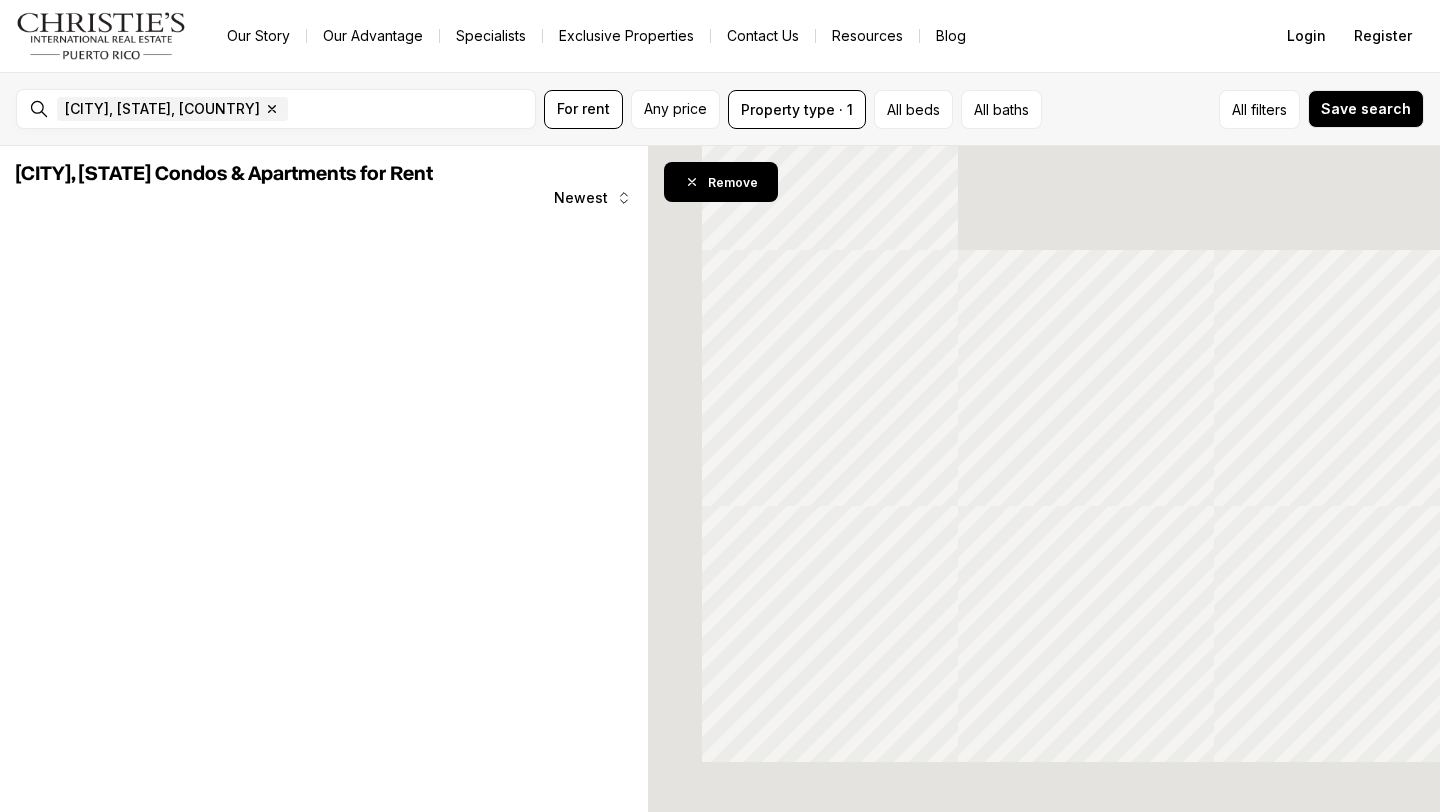 scroll, scrollTop: 0, scrollLeft: 0, axis: both 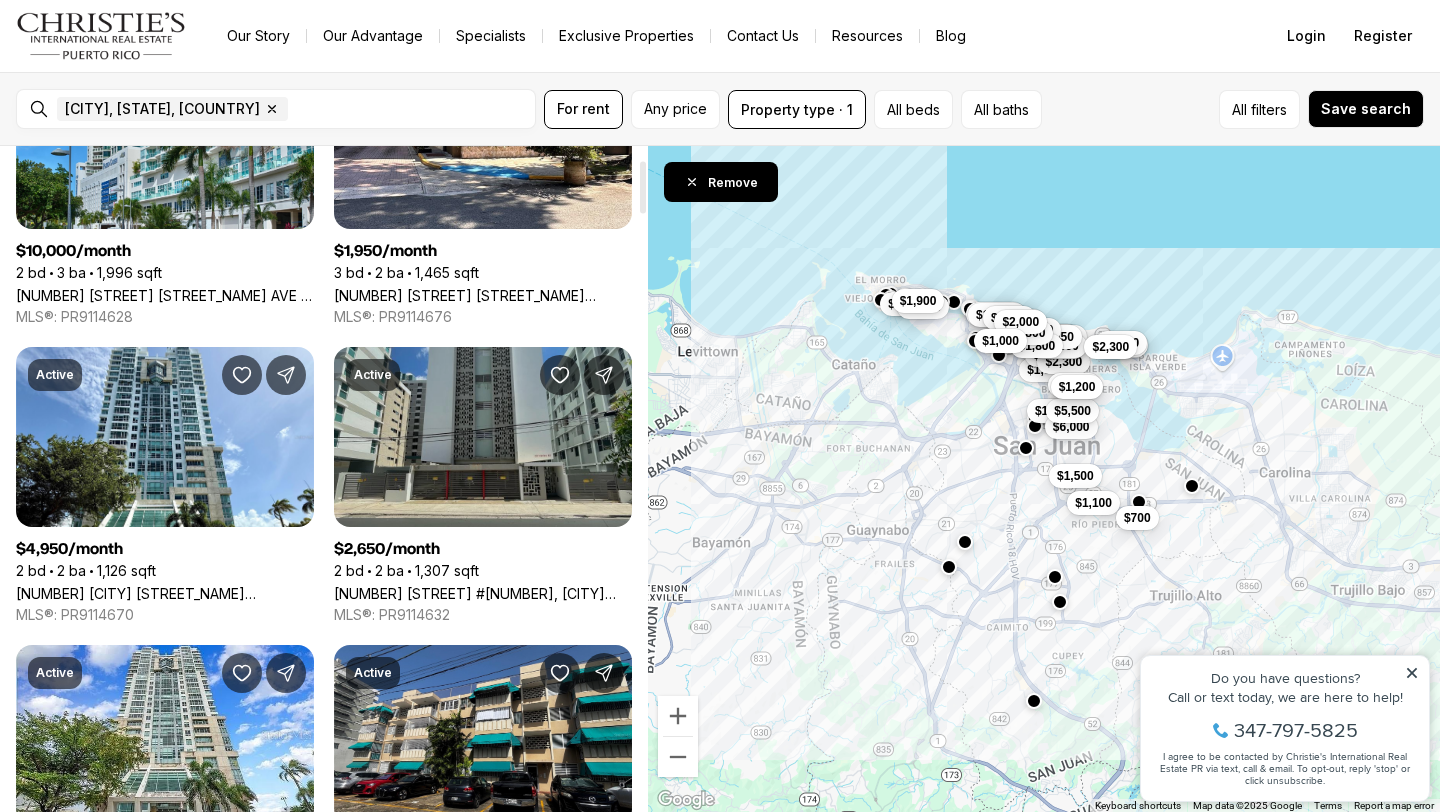 click on "83 CERVANTES #4, SAN JUAN PR, 00907" at bounding box center (483, 593) 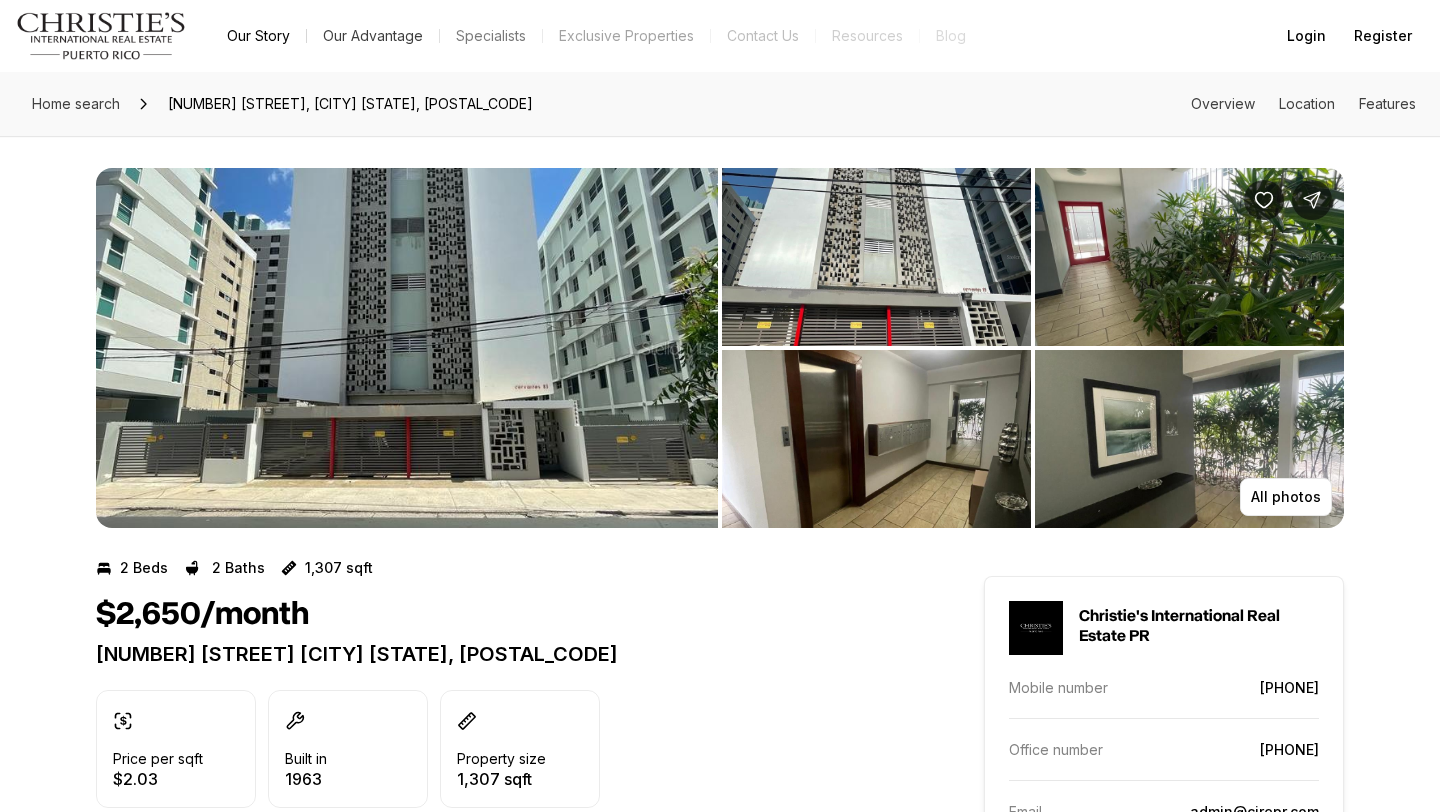 scroll, scrollTop: 0, scrollLeft: 0, axis: both 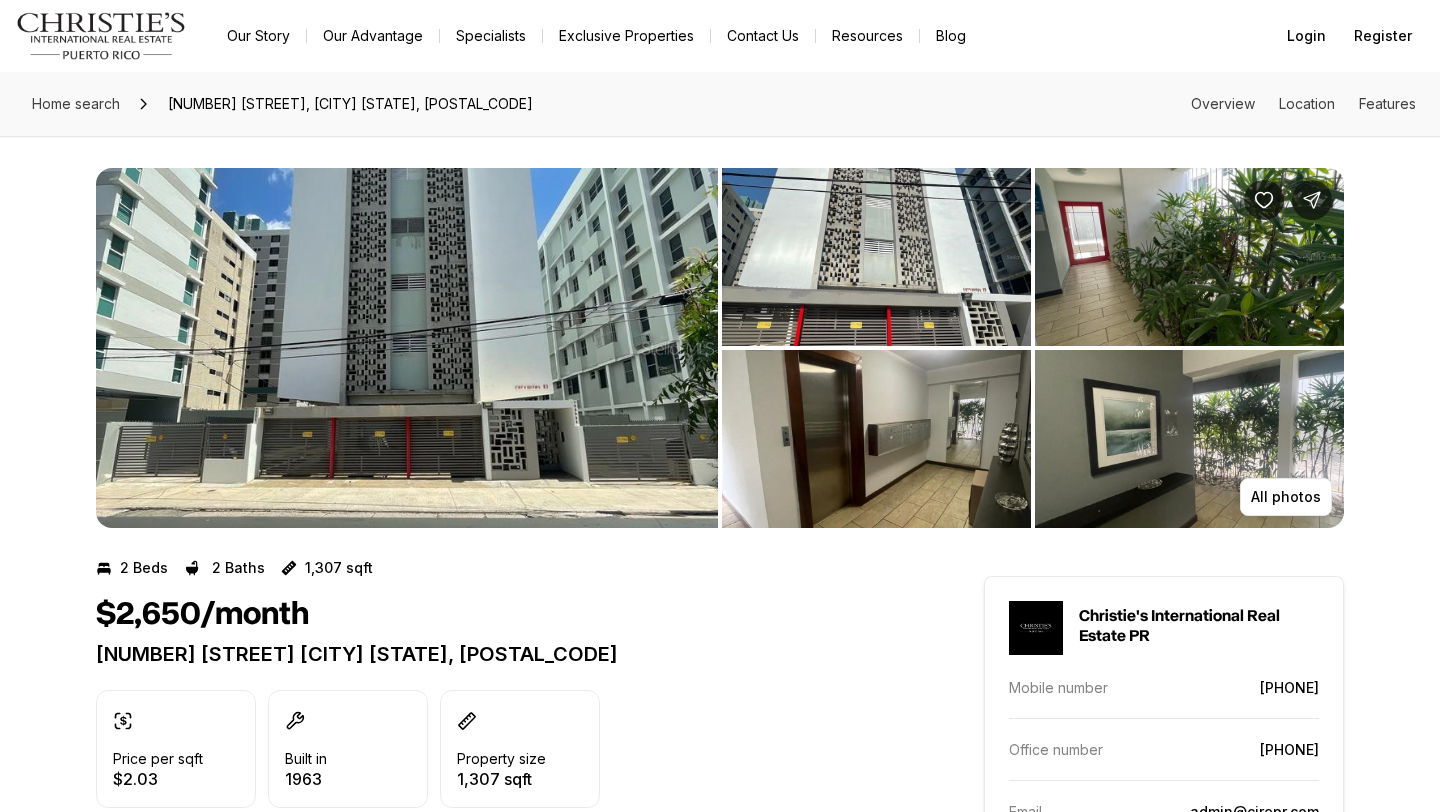 click at bounding box center (407, 348) 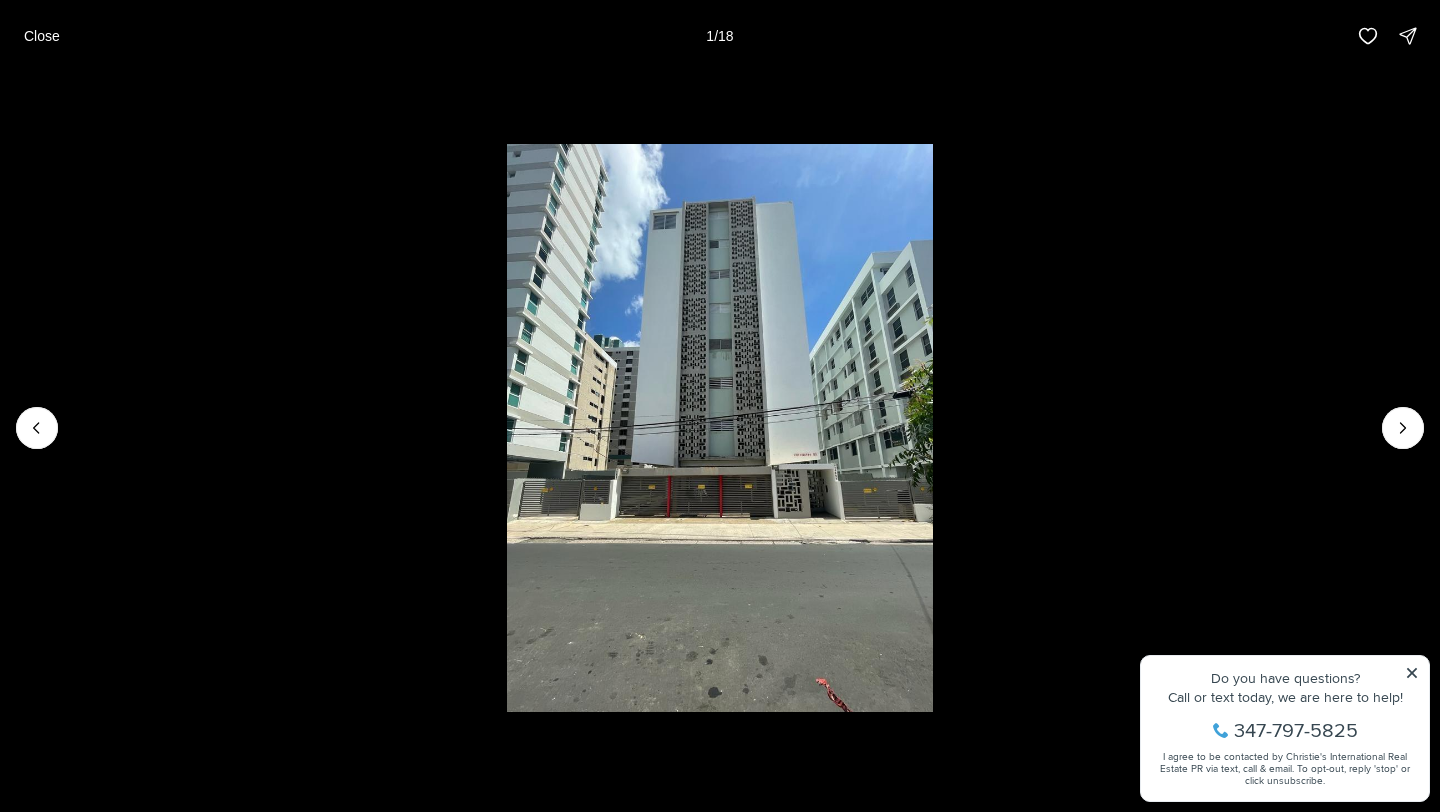 scroll, scrollTop: 0, scrollLeft: 0, axis: both 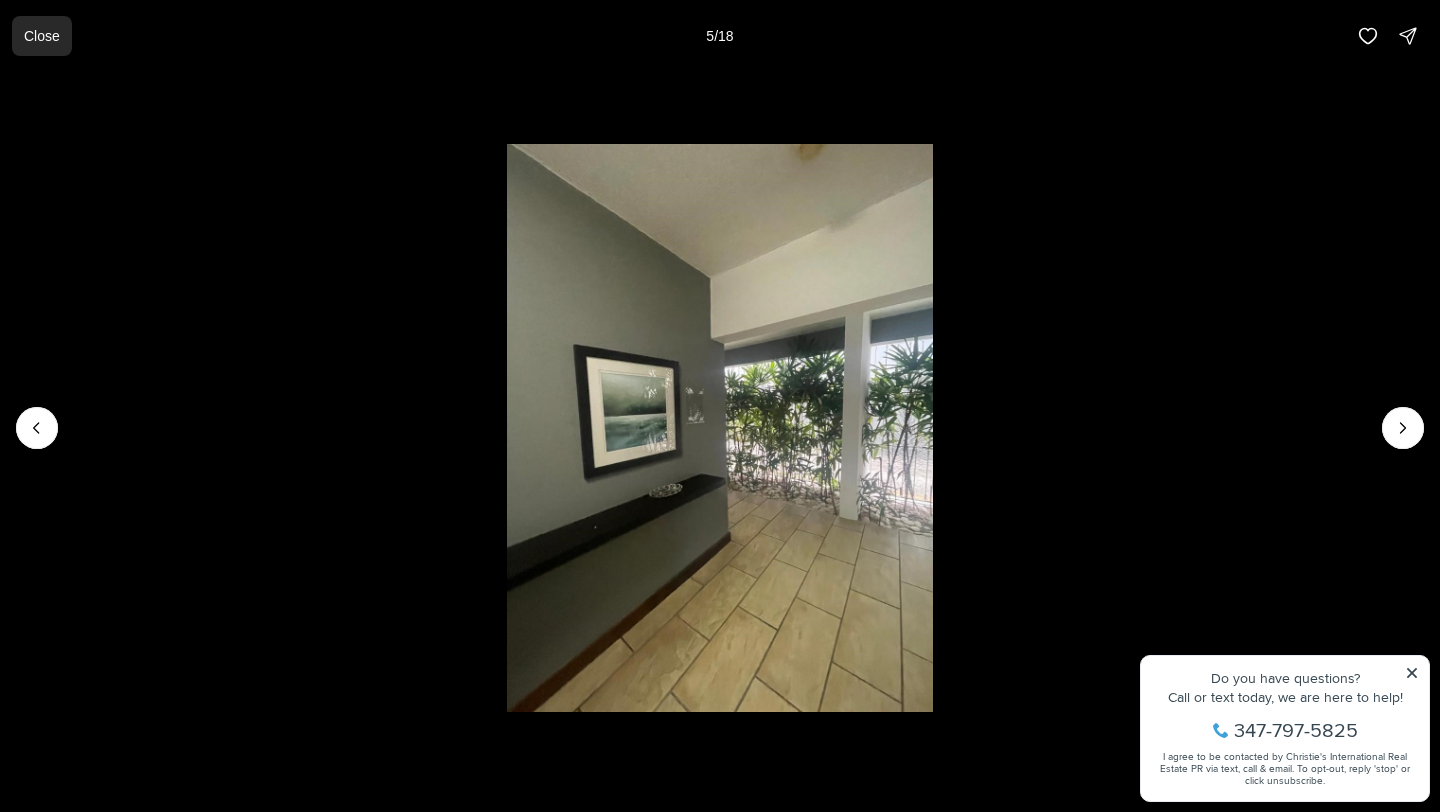 click on "Close" at bounding box center [42, 36] 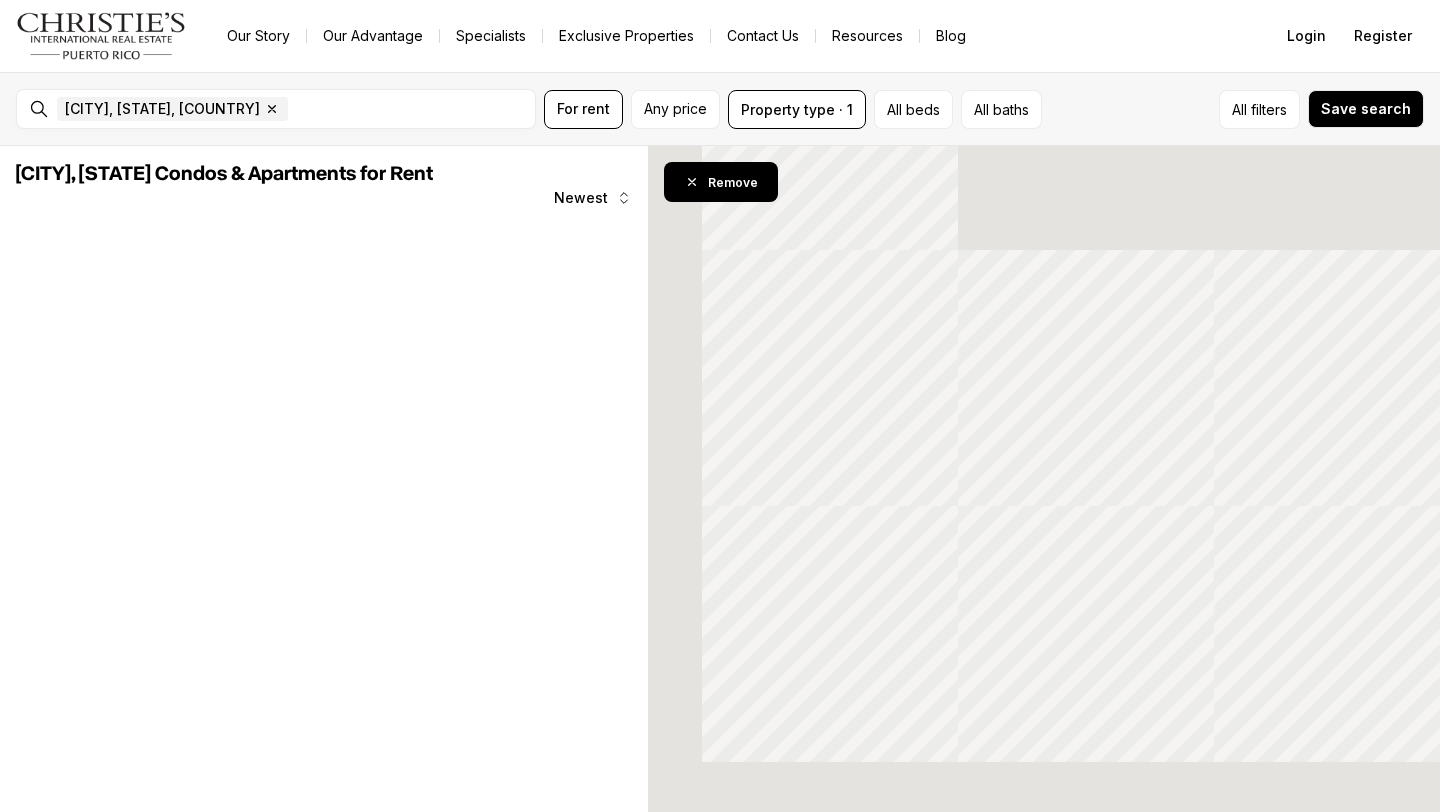 scroll, scrollTop: 0, scrollLeft: 0, axis: both 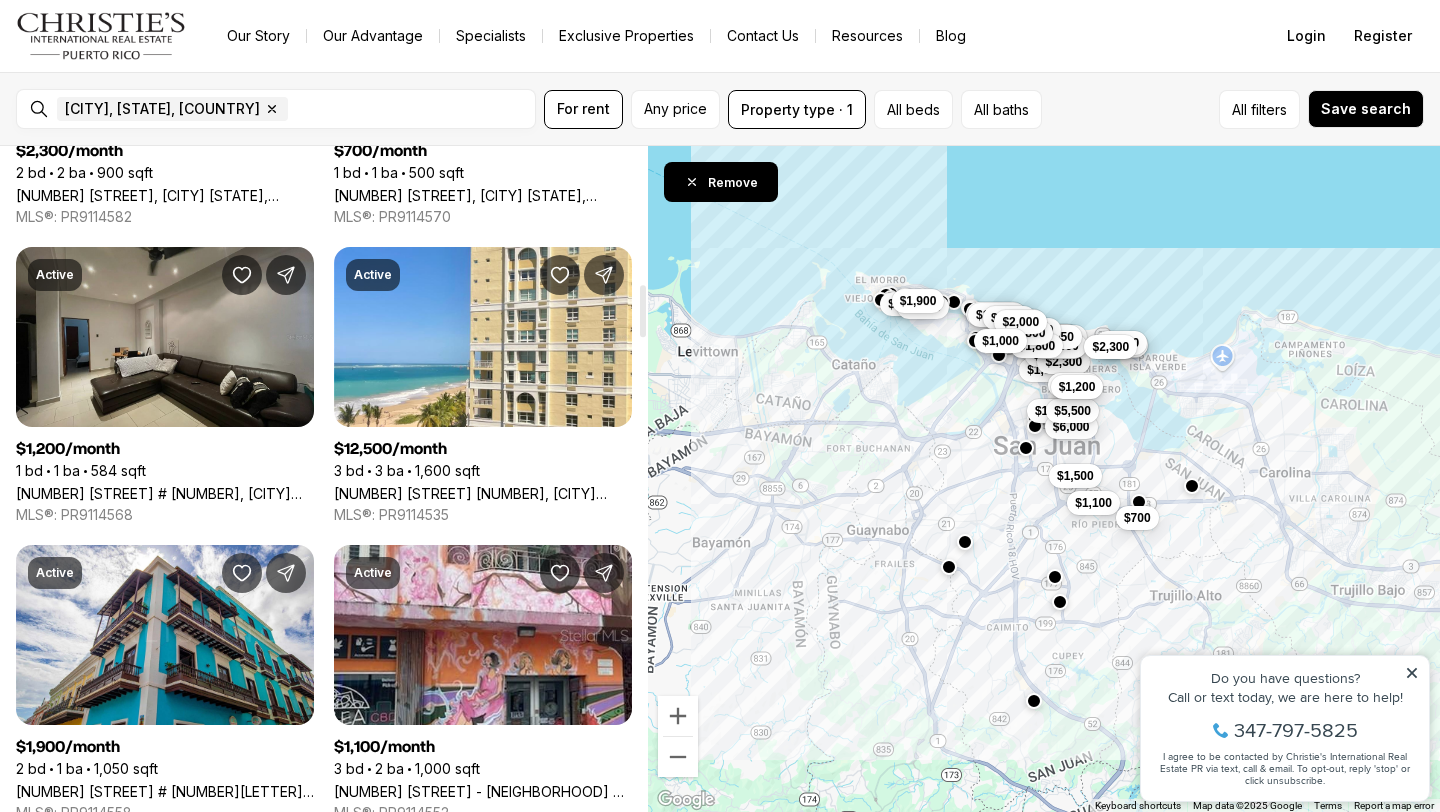 click on "[NUMBER] [STREET] #[NUMBER], [CITY] [STATE], [POSTAL_CODE]" at bounding box center [165, 493] 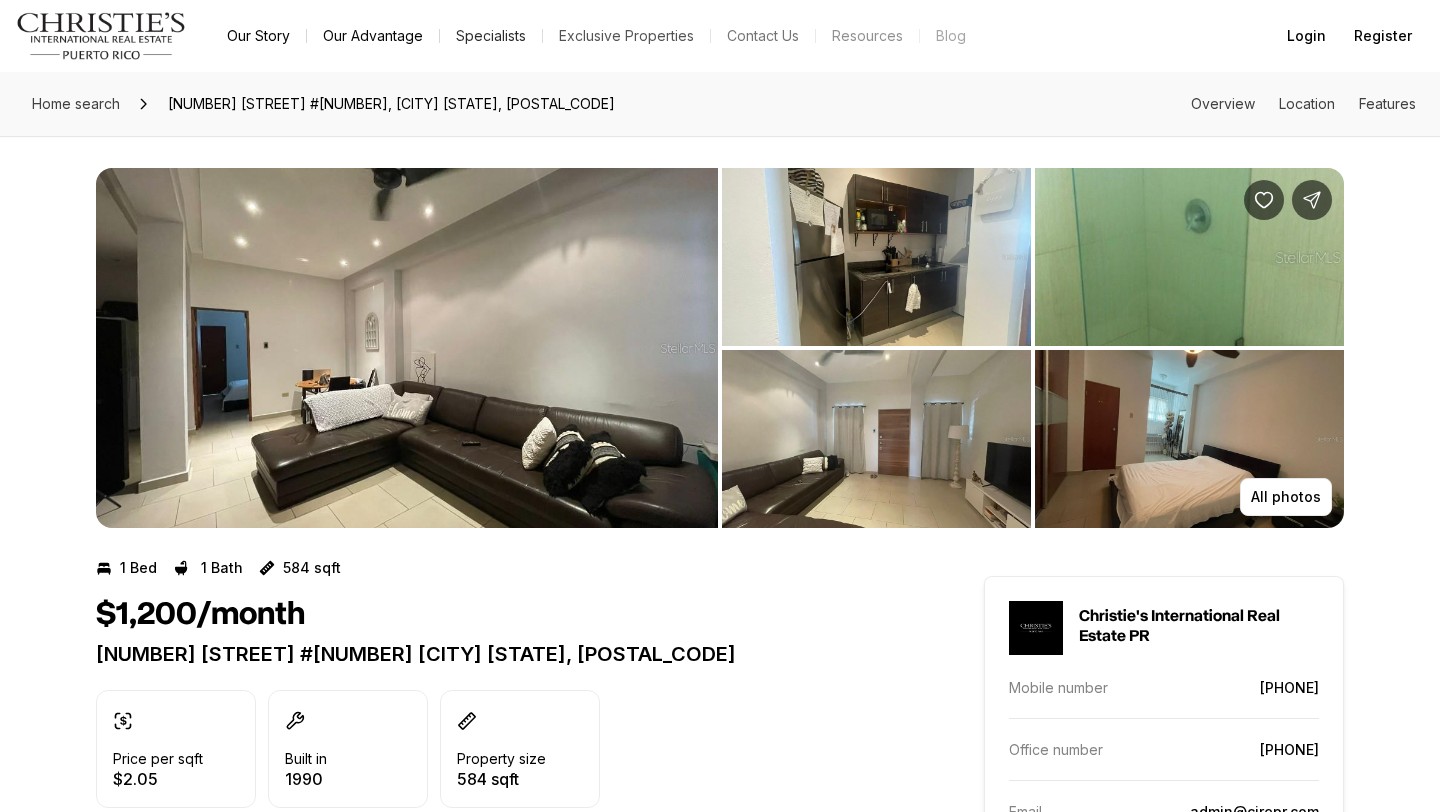 scroll, scrollTop: 0, scrollLeft: 0, axis: both 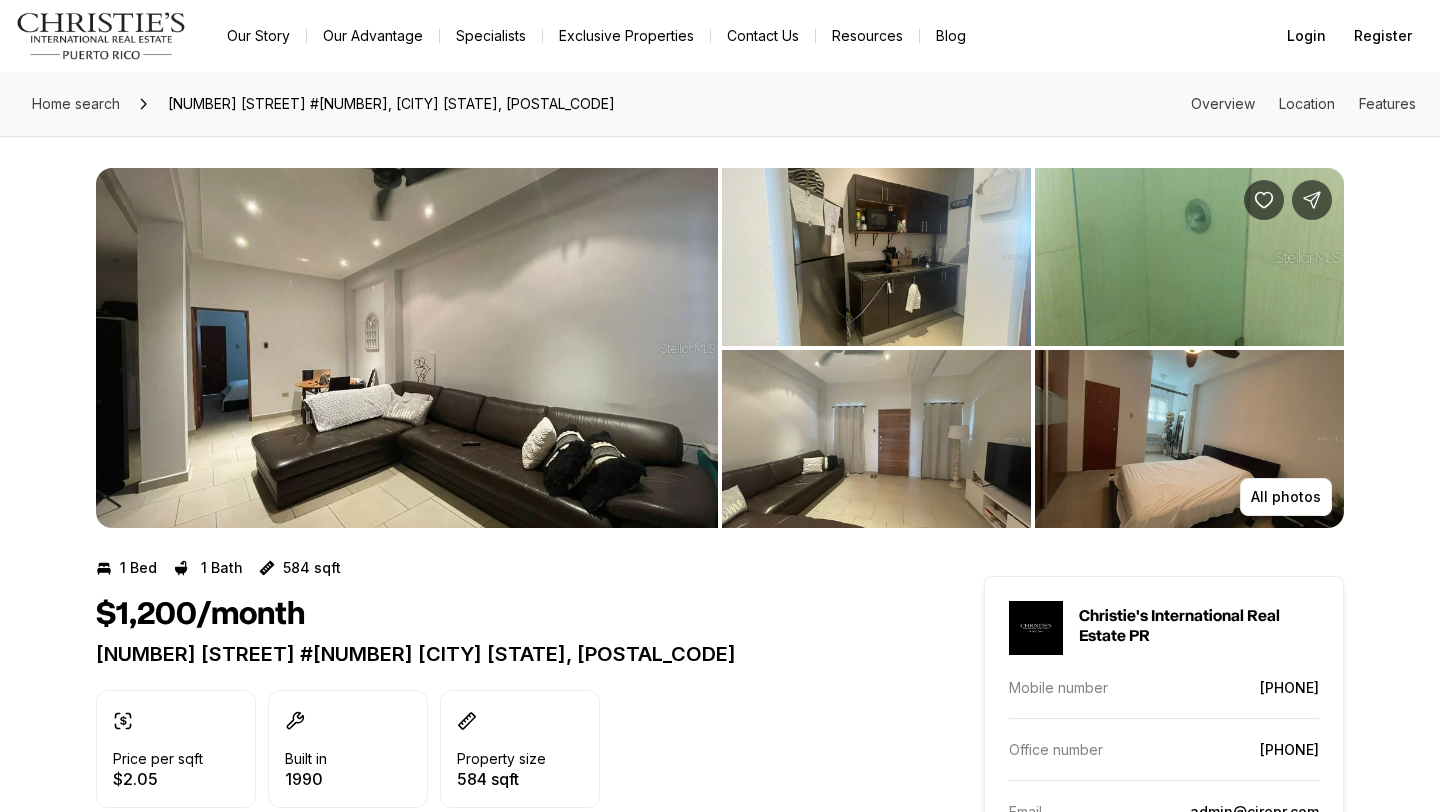 click at bounding box center (407, 348) 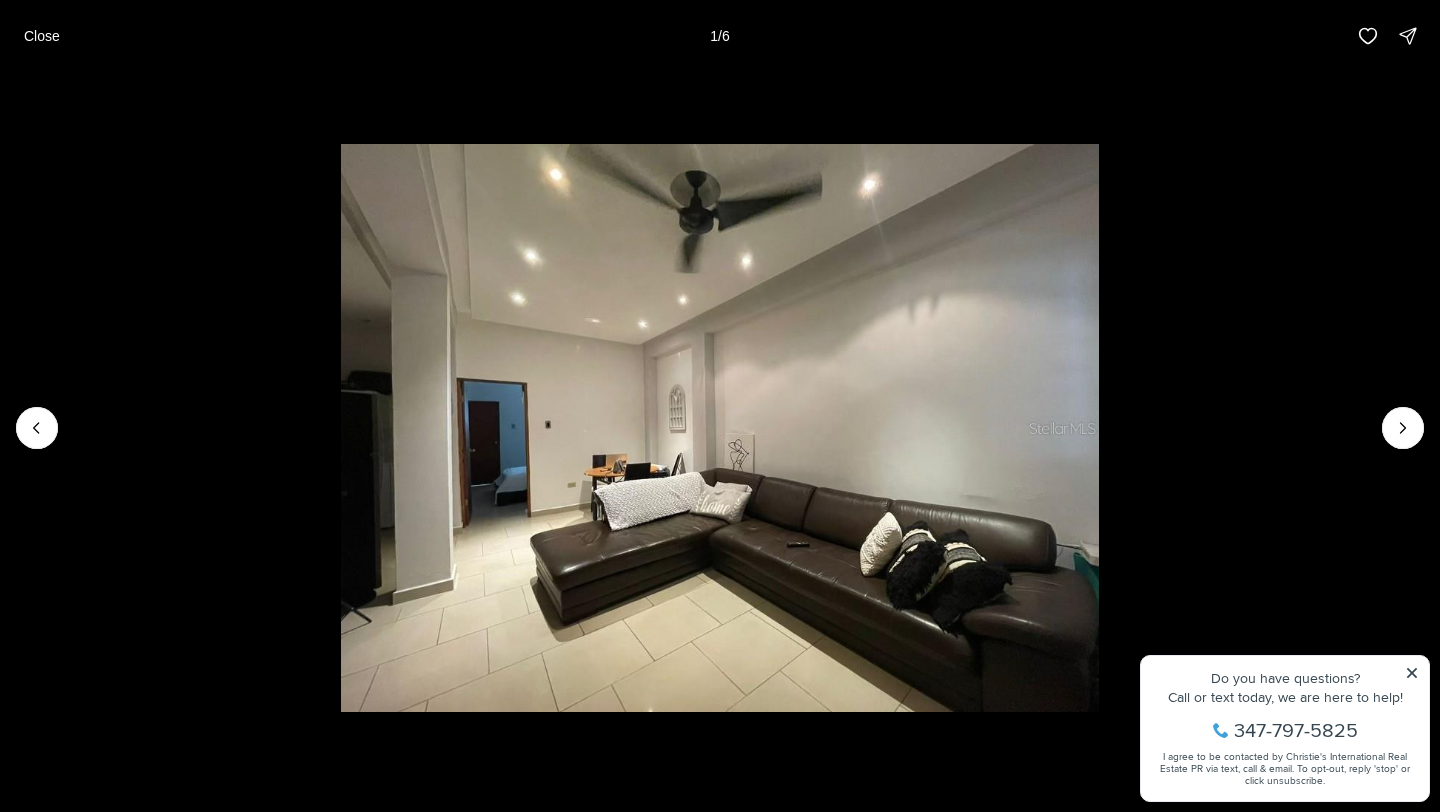 type 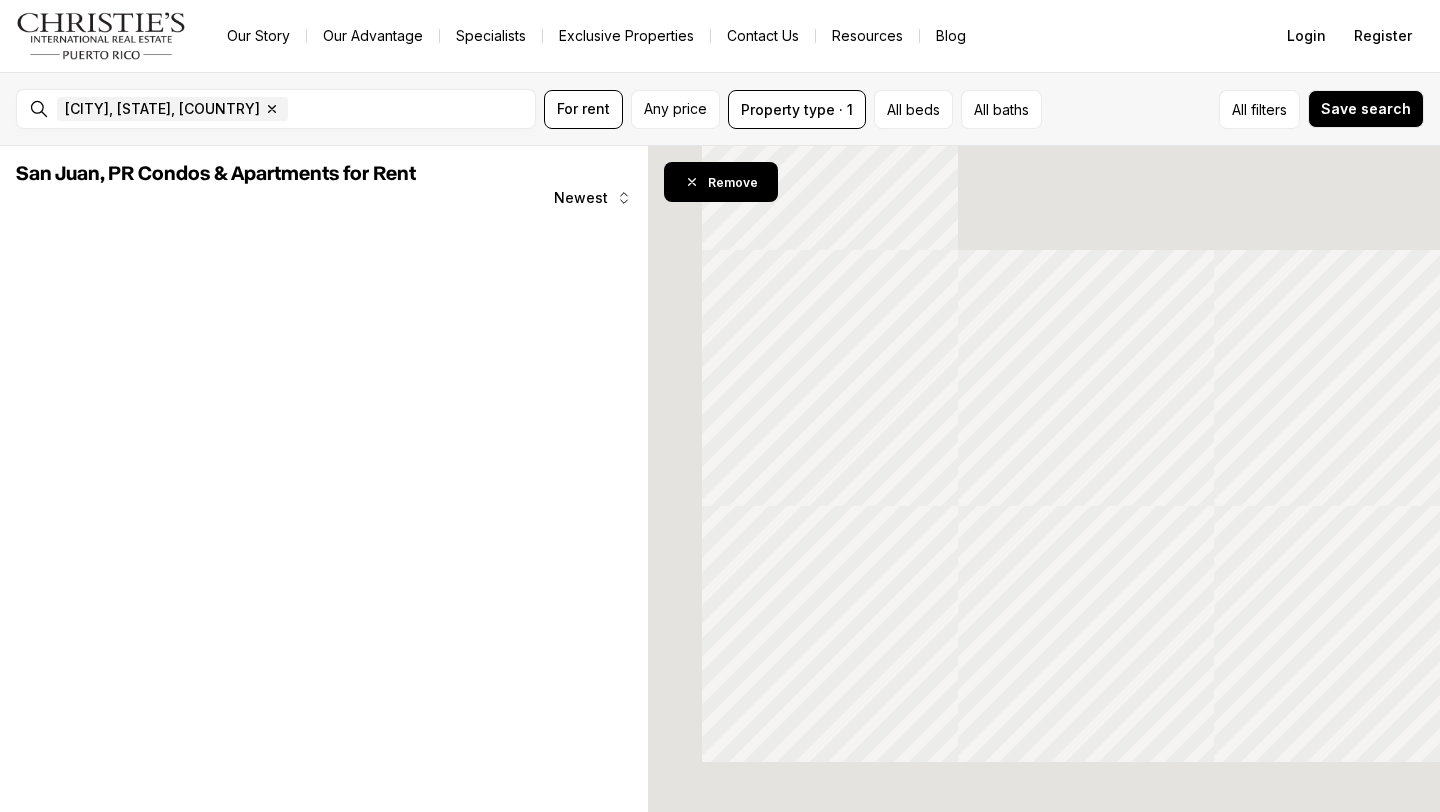 scroll, scrollTop: 0, scrollLeft: 0, axis: both 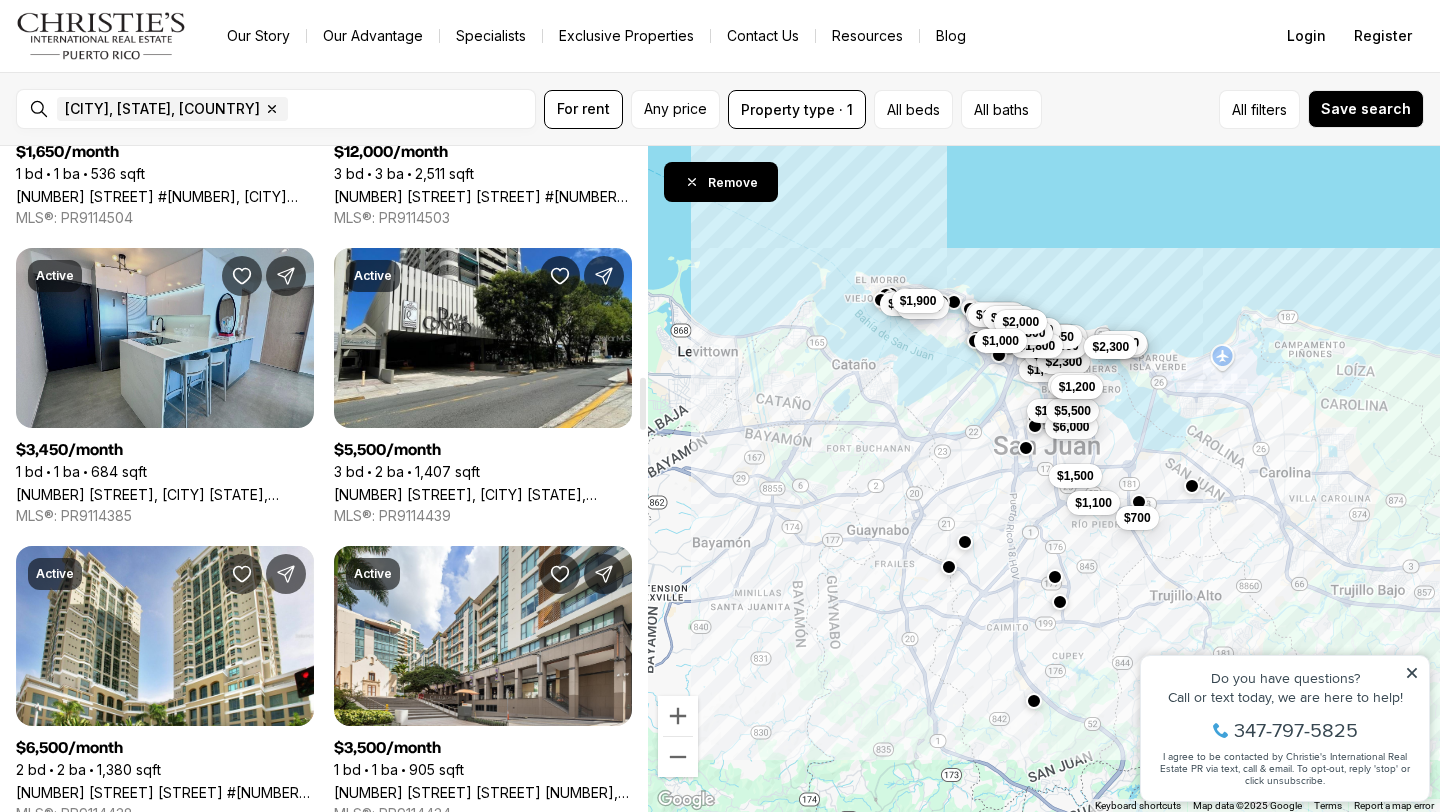 click on "[NUMBER] [STREET], [CITY] [STATE], [POSTAL_CODE]" at bounding box center (165, 494) 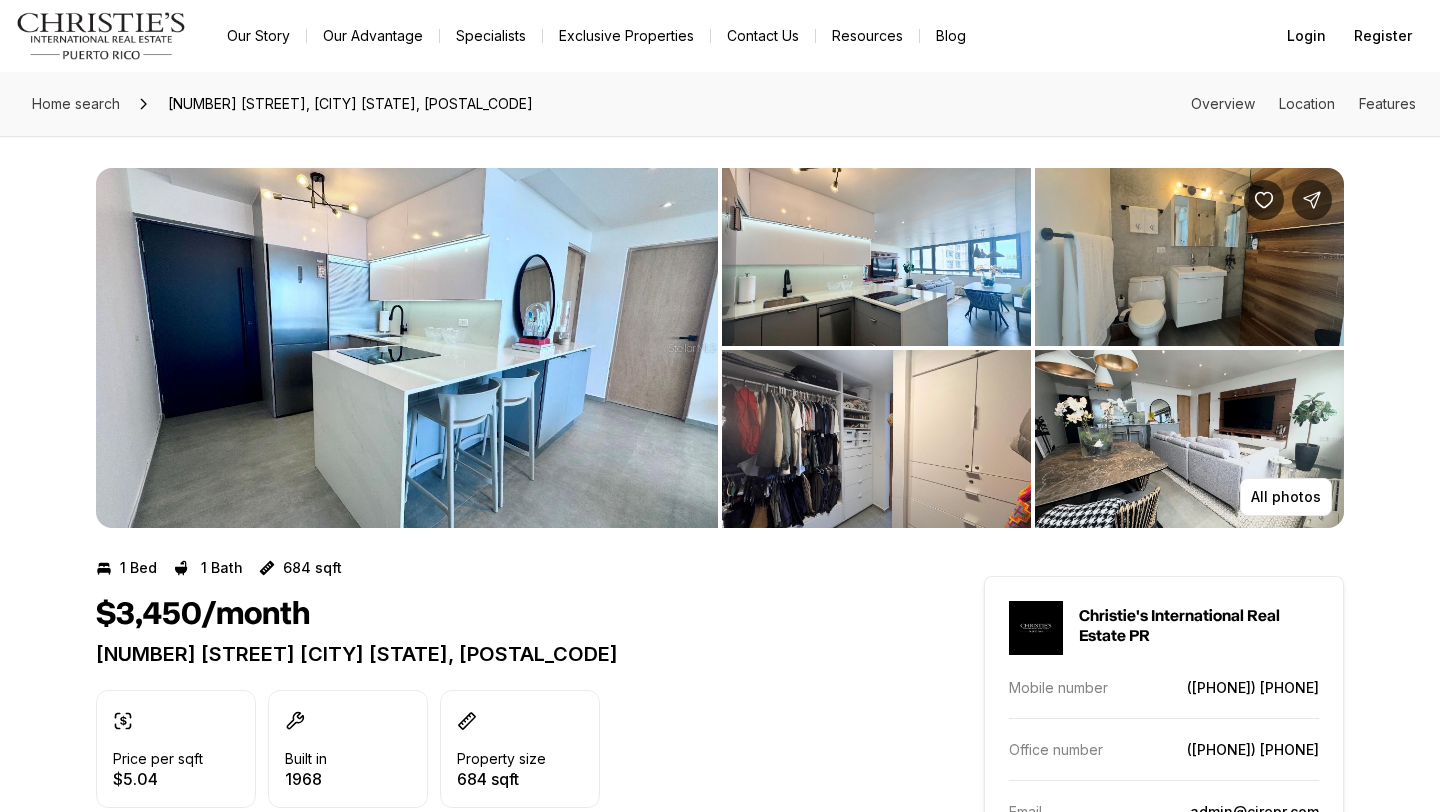 scroll, scrollTop: 0, scrollLeft: 0, axis: both 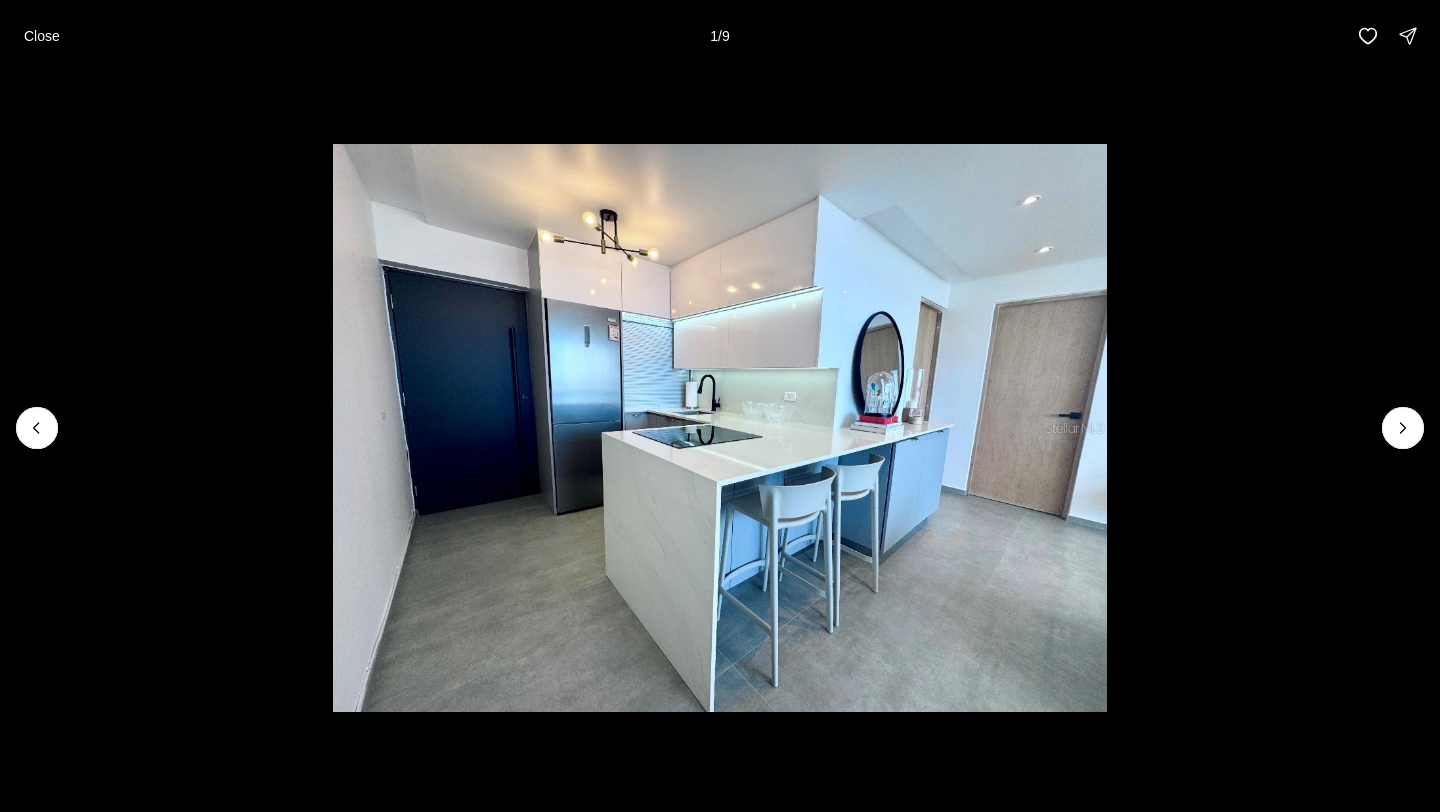 type 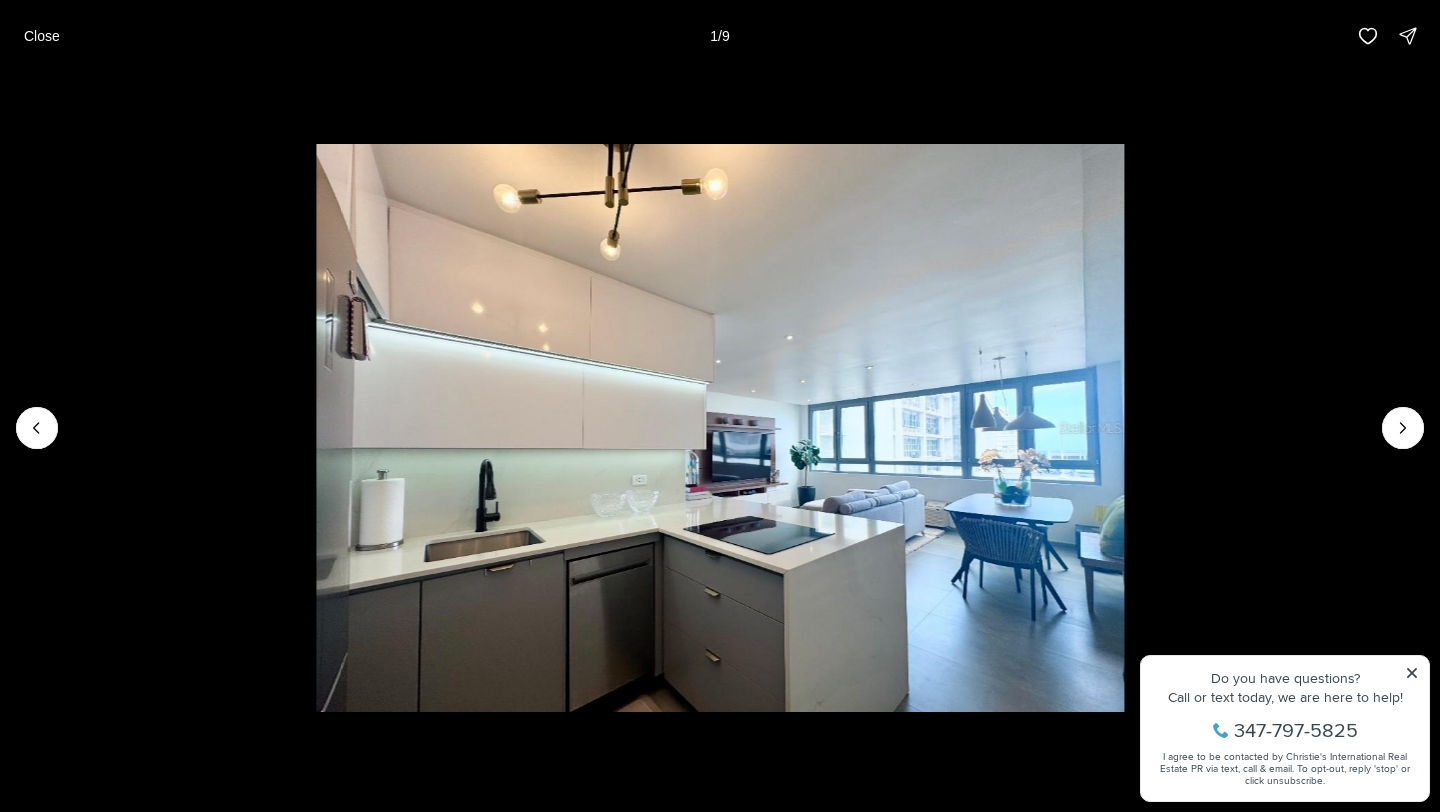 scroll, scrollTop: 0, scrollLeft: 0, axis: both 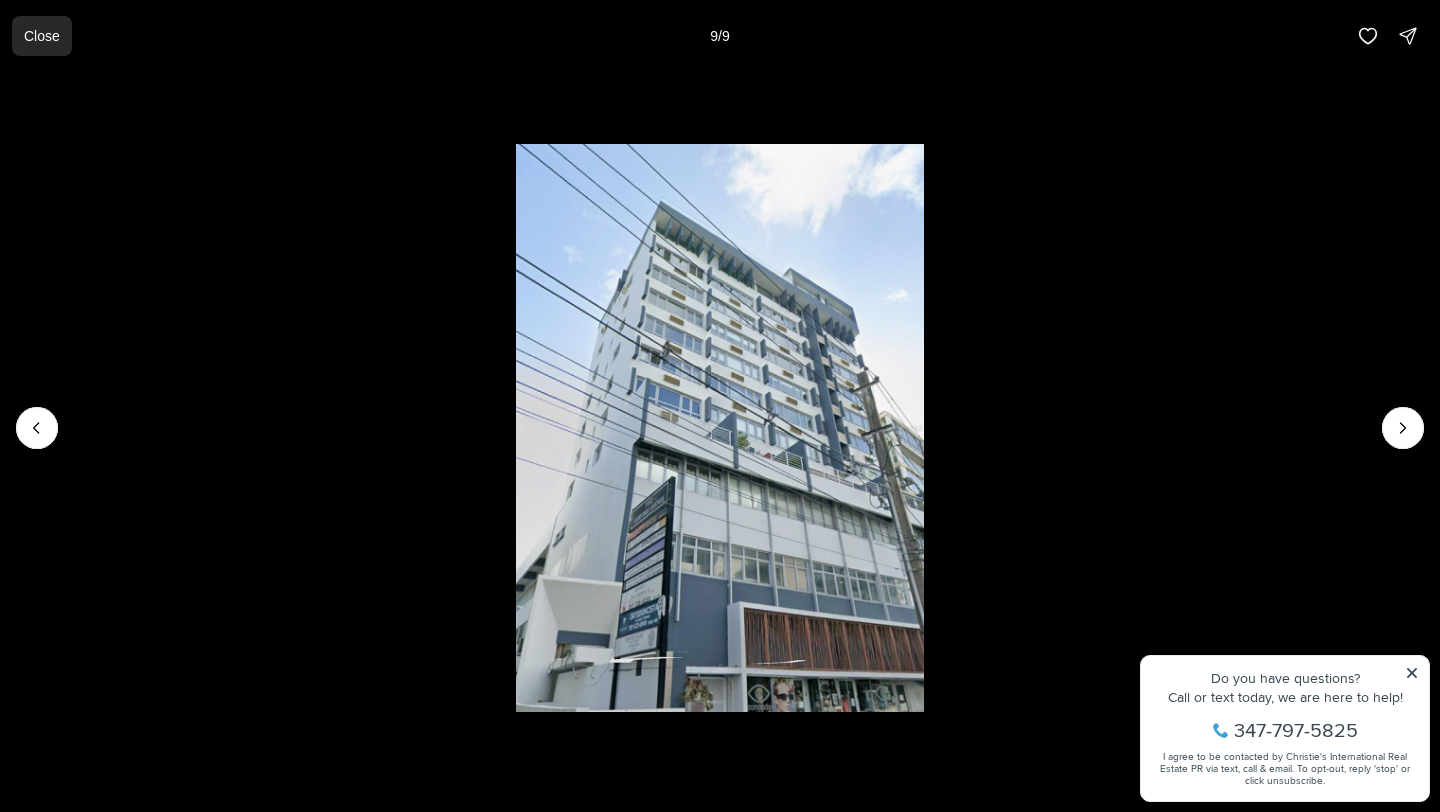 click on "Close" at bounding box center (42, 36) 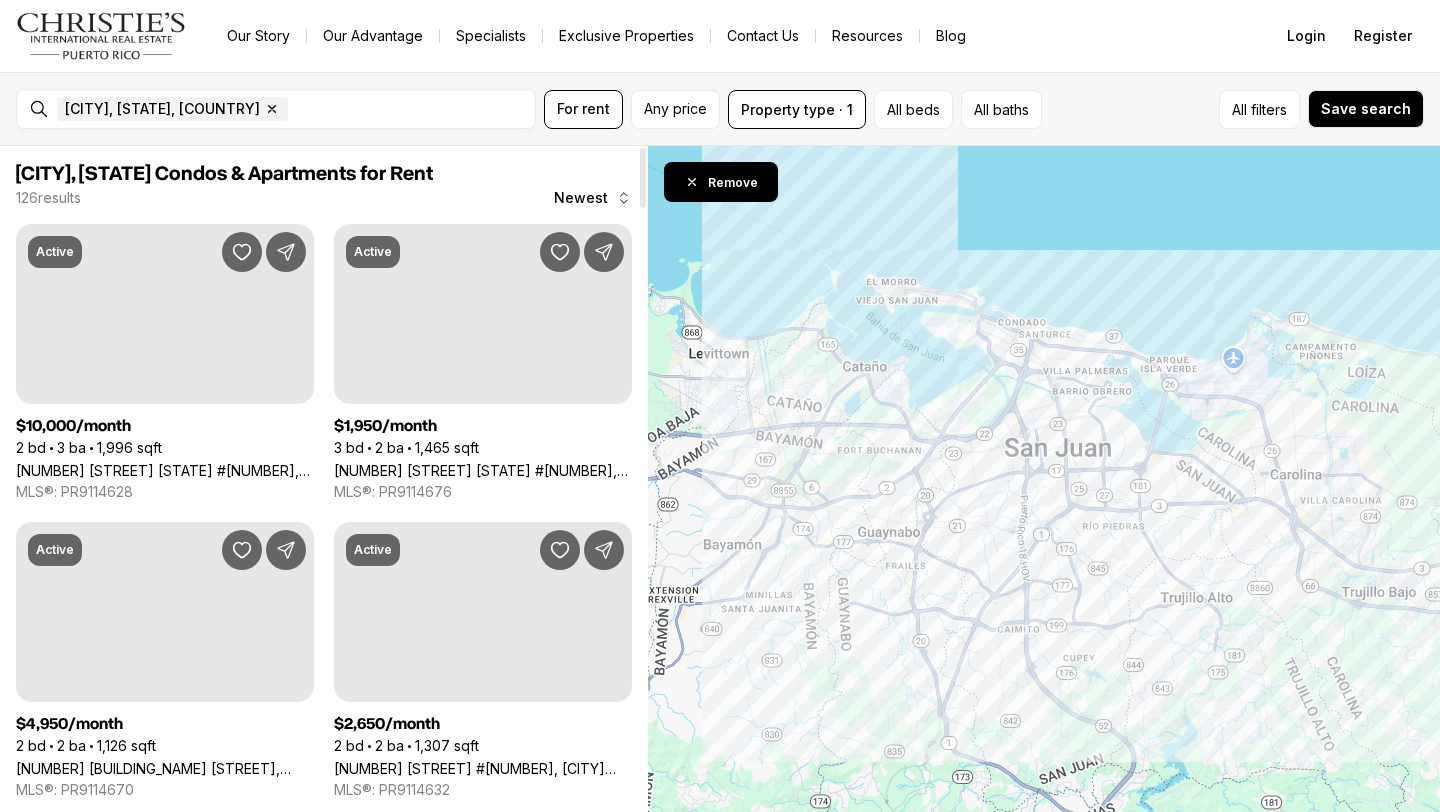 scroll, scrollTop: 0, scrollLeft: 0, axis: both 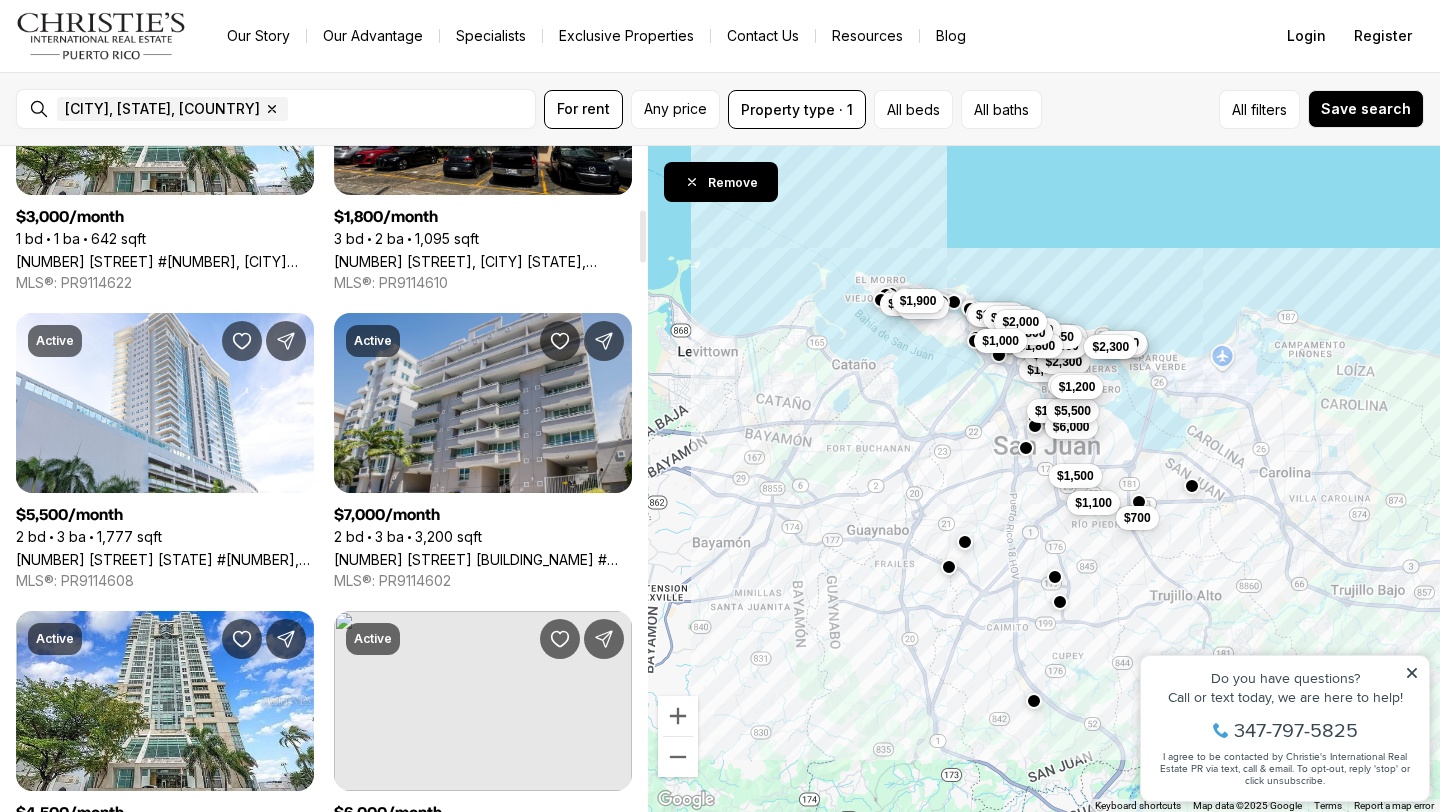 click on "[NUMBER] [STREET] [BUILDING_NAME] #[NUMBER], [CITY] [STATE], [POSTAL_CODE]" at bounding box center (483, 559) 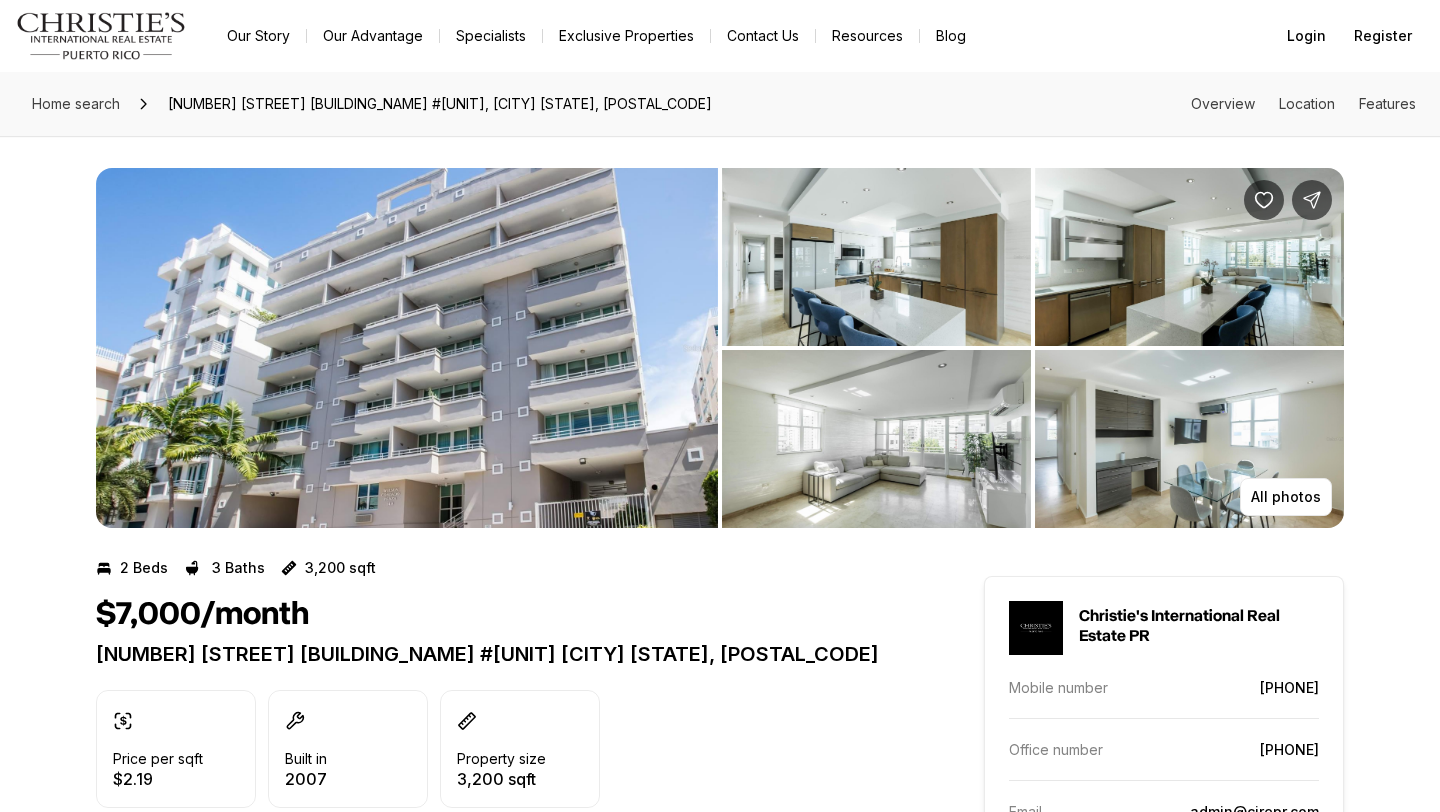 scroll, scrollTop: 0, scrollLeft: 0, axis: both 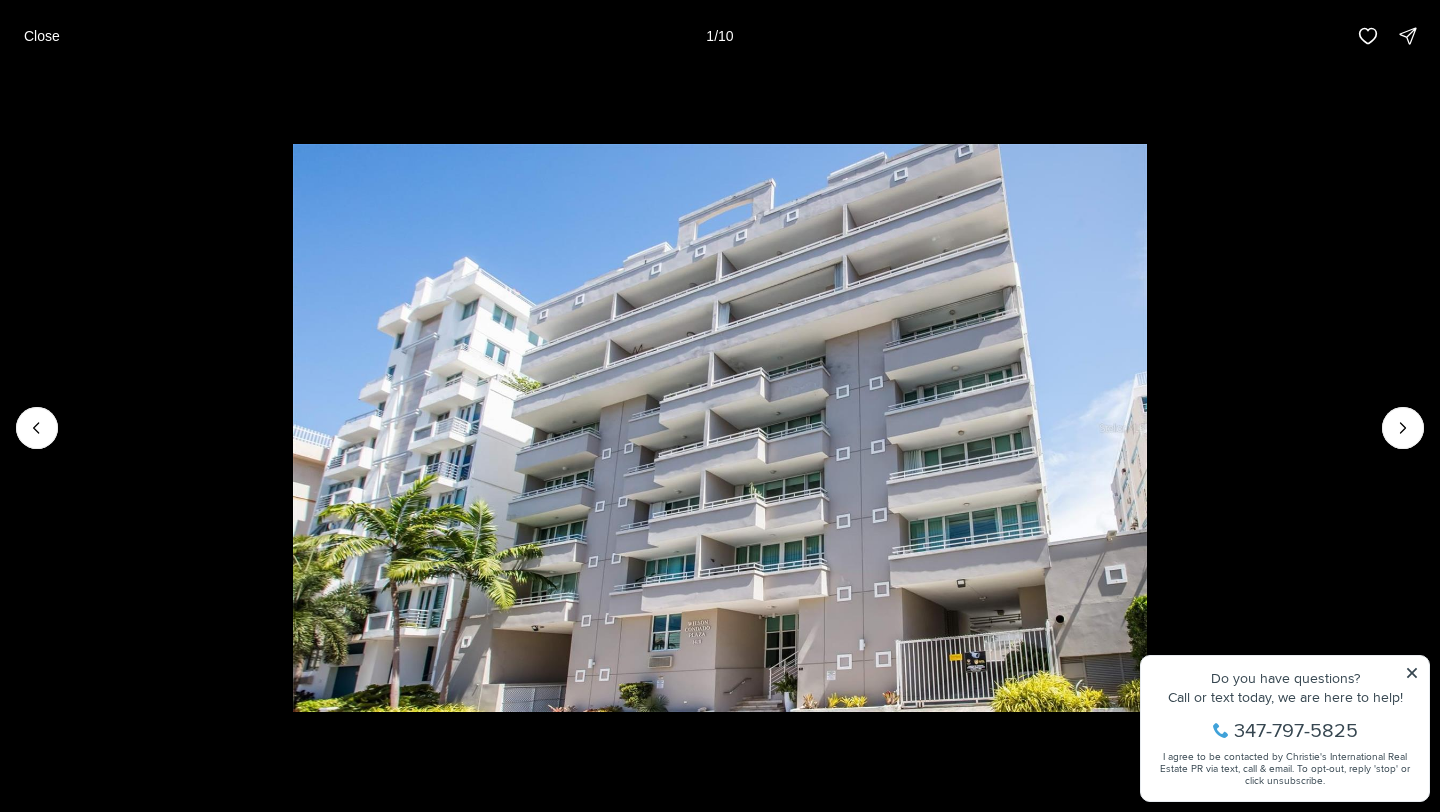 type 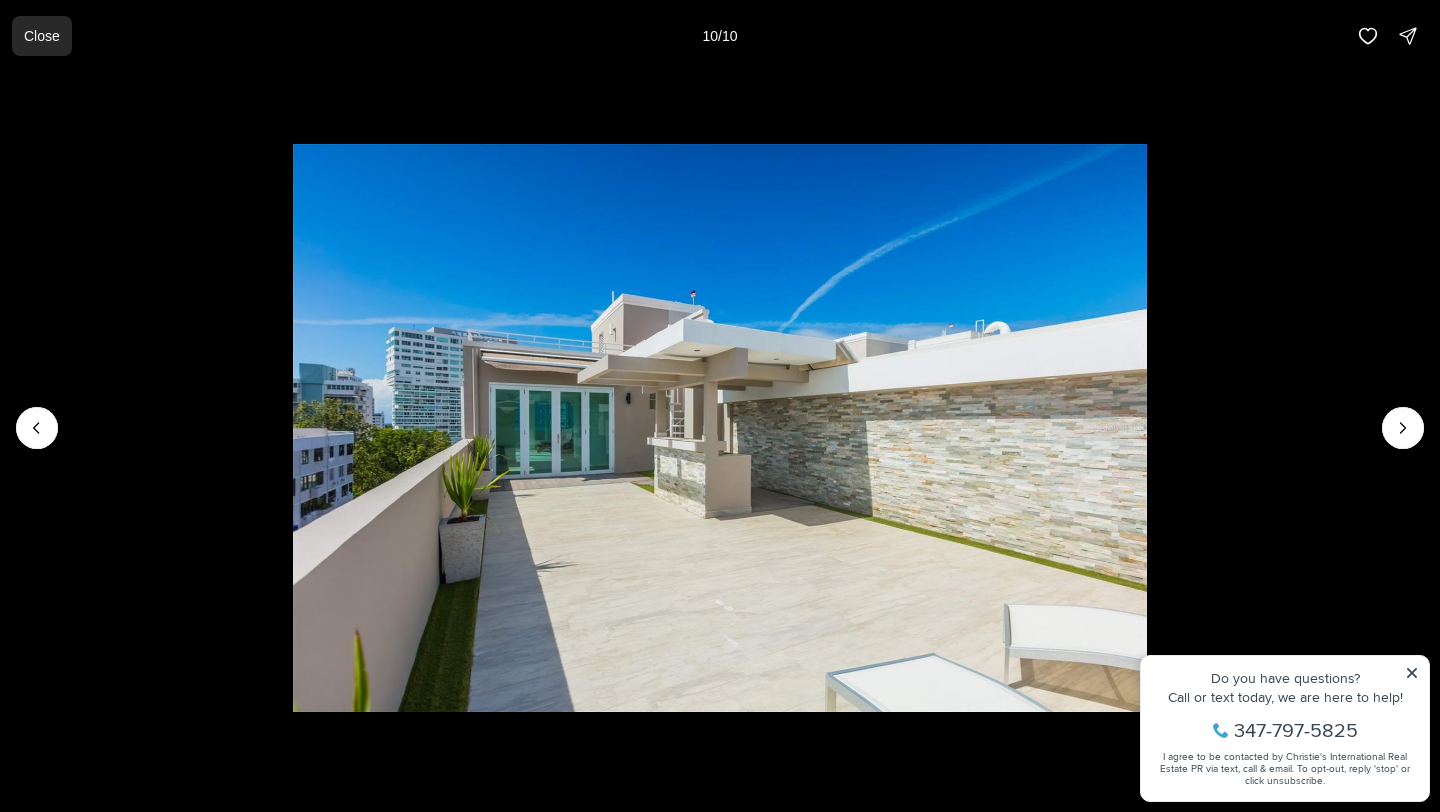 click on "Close" at bounding box center (42, 36) 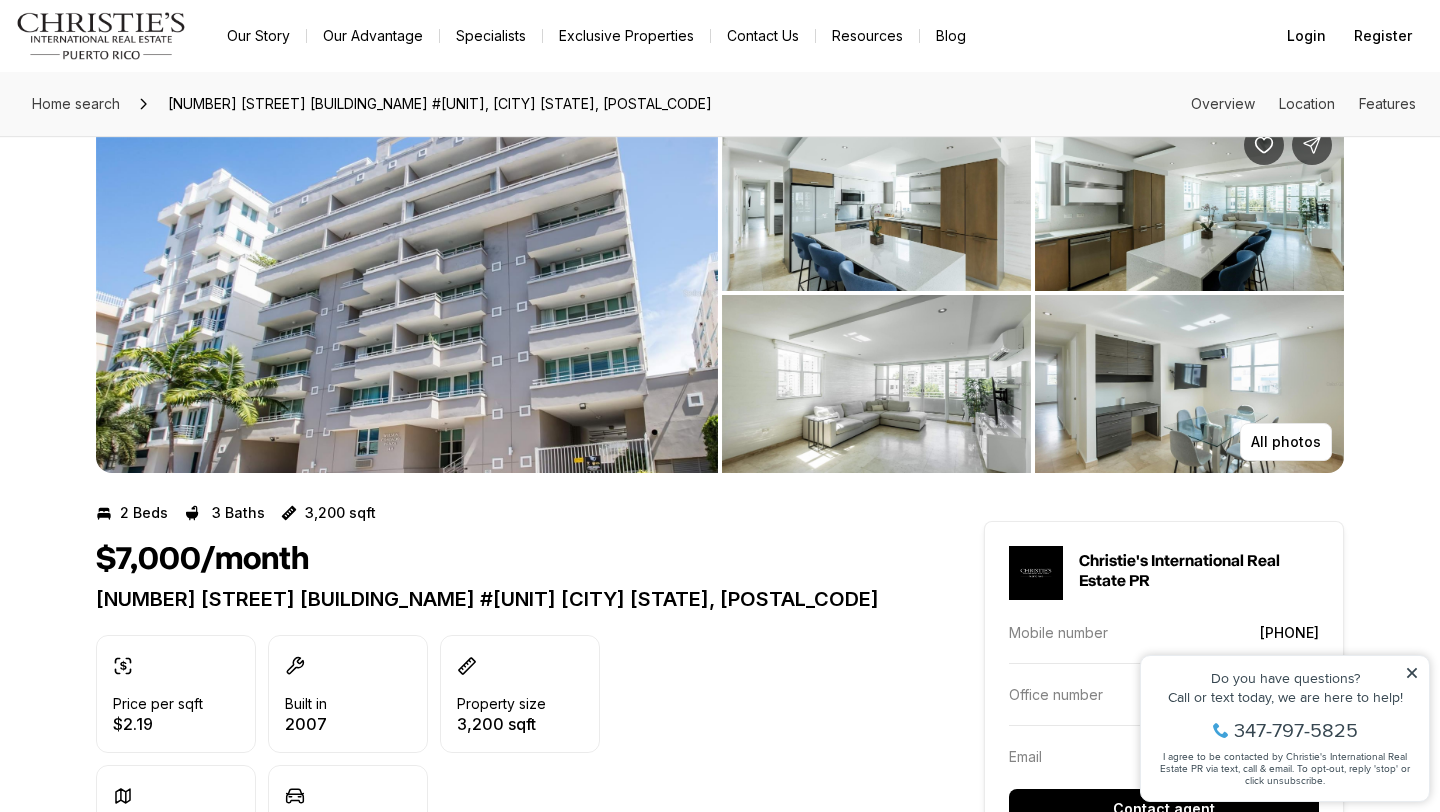 scroll, scrollTop: 68, scrollLeft: 0, axis: vertical 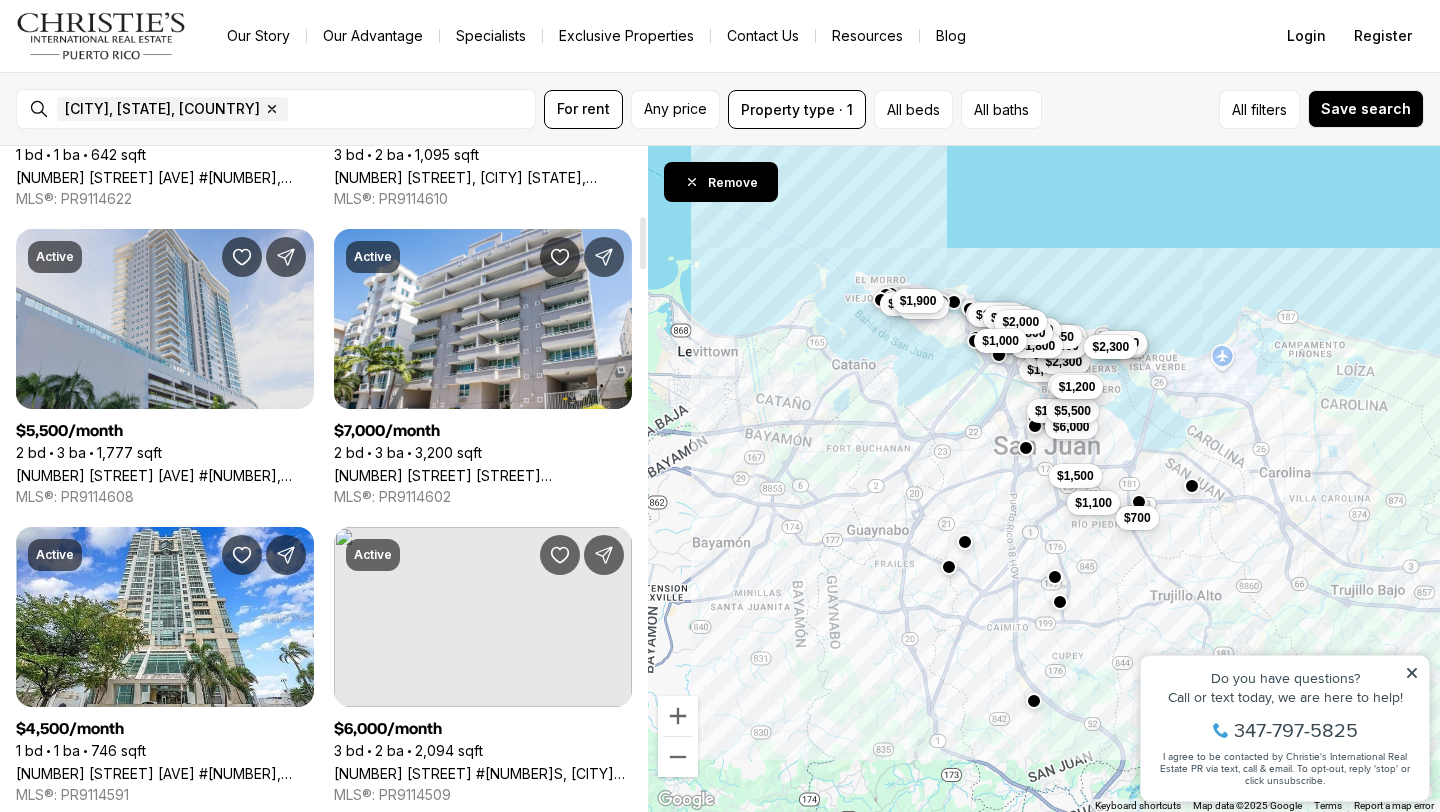 click on "[NUMBER] [STREET] [AVE] #[NUMBER], [CITY] [STATE], [POSTAL_CODE]" at bounding box center (165, 475) 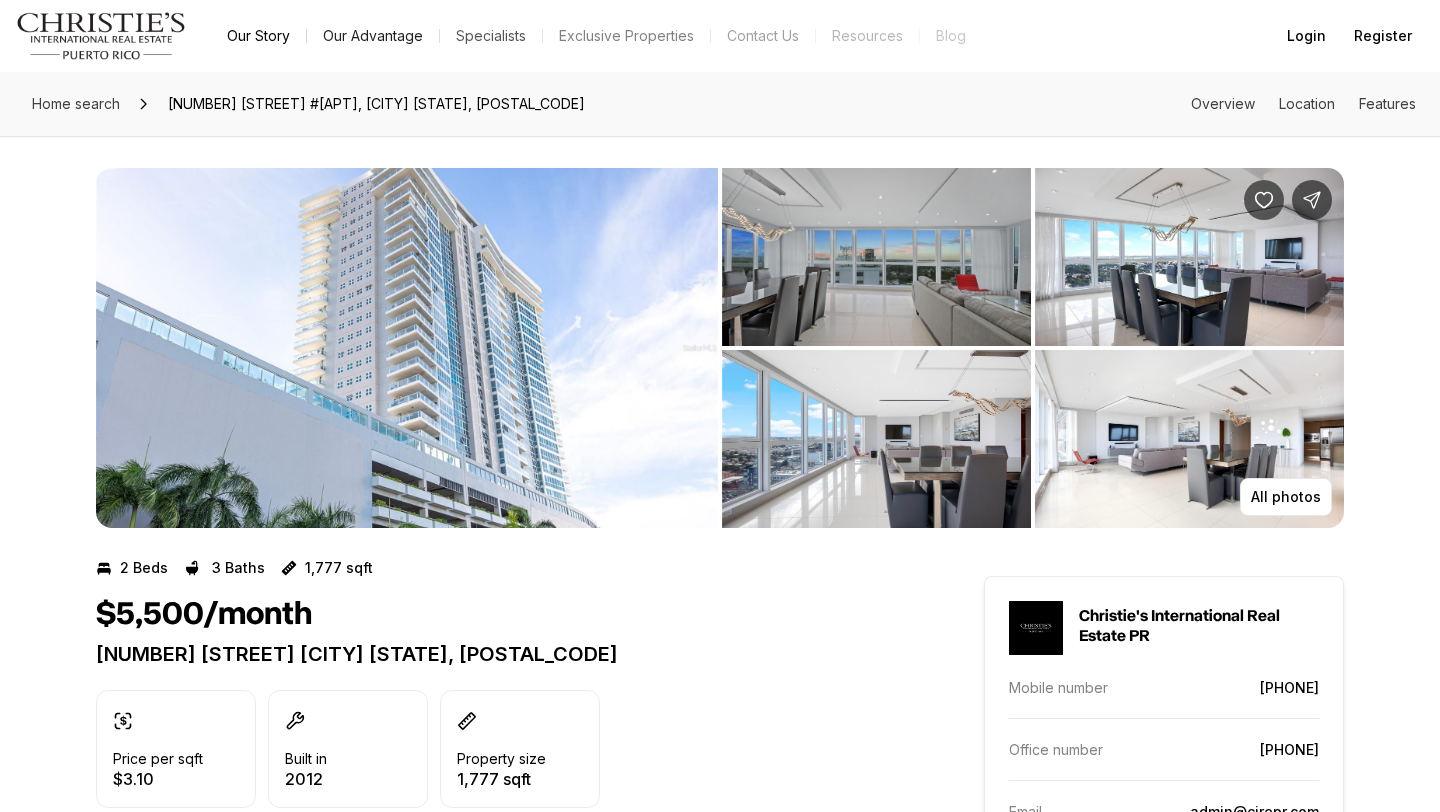 scroll, scrollTop: 0, scrollLeft: 0, axis: both 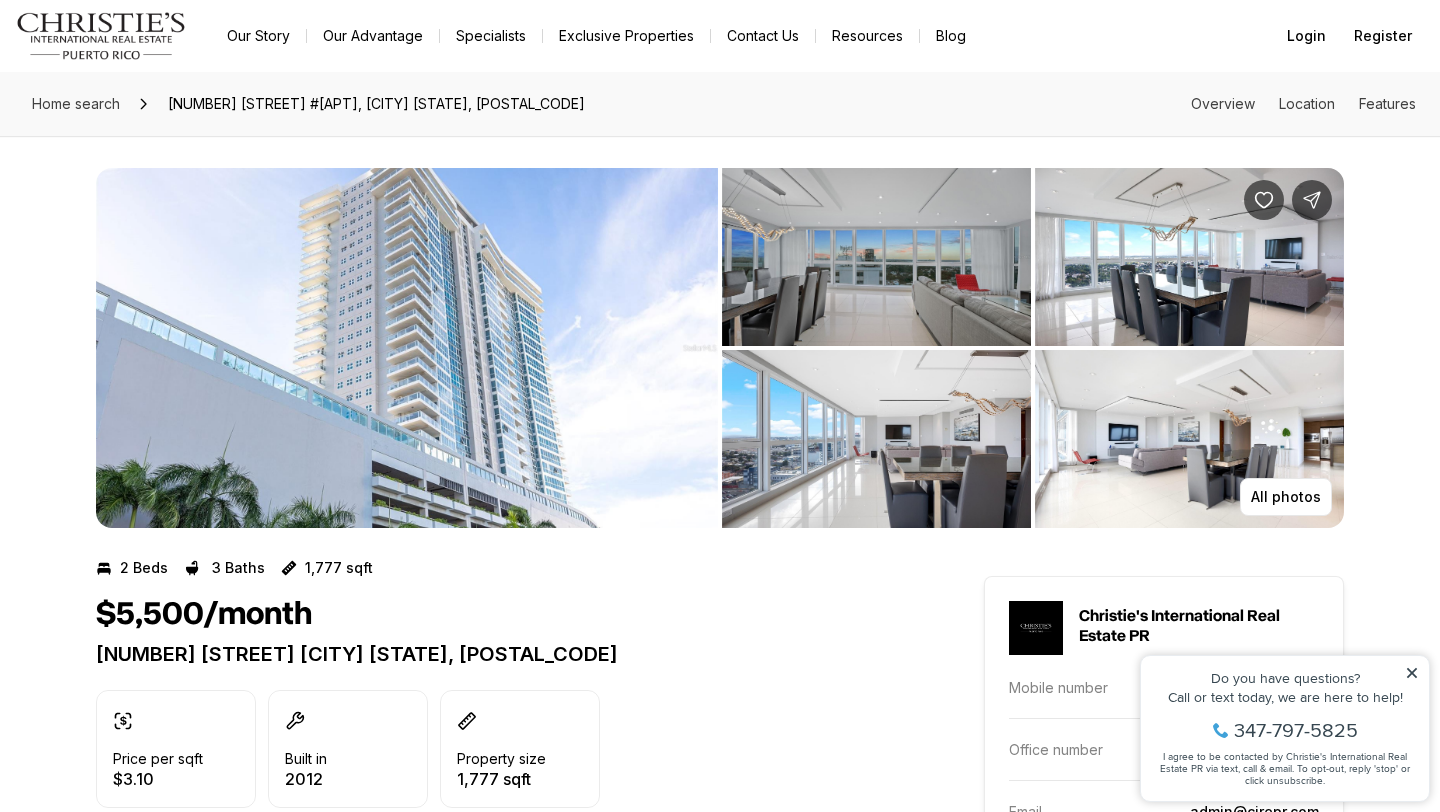 click at bounding box center [407, 348] 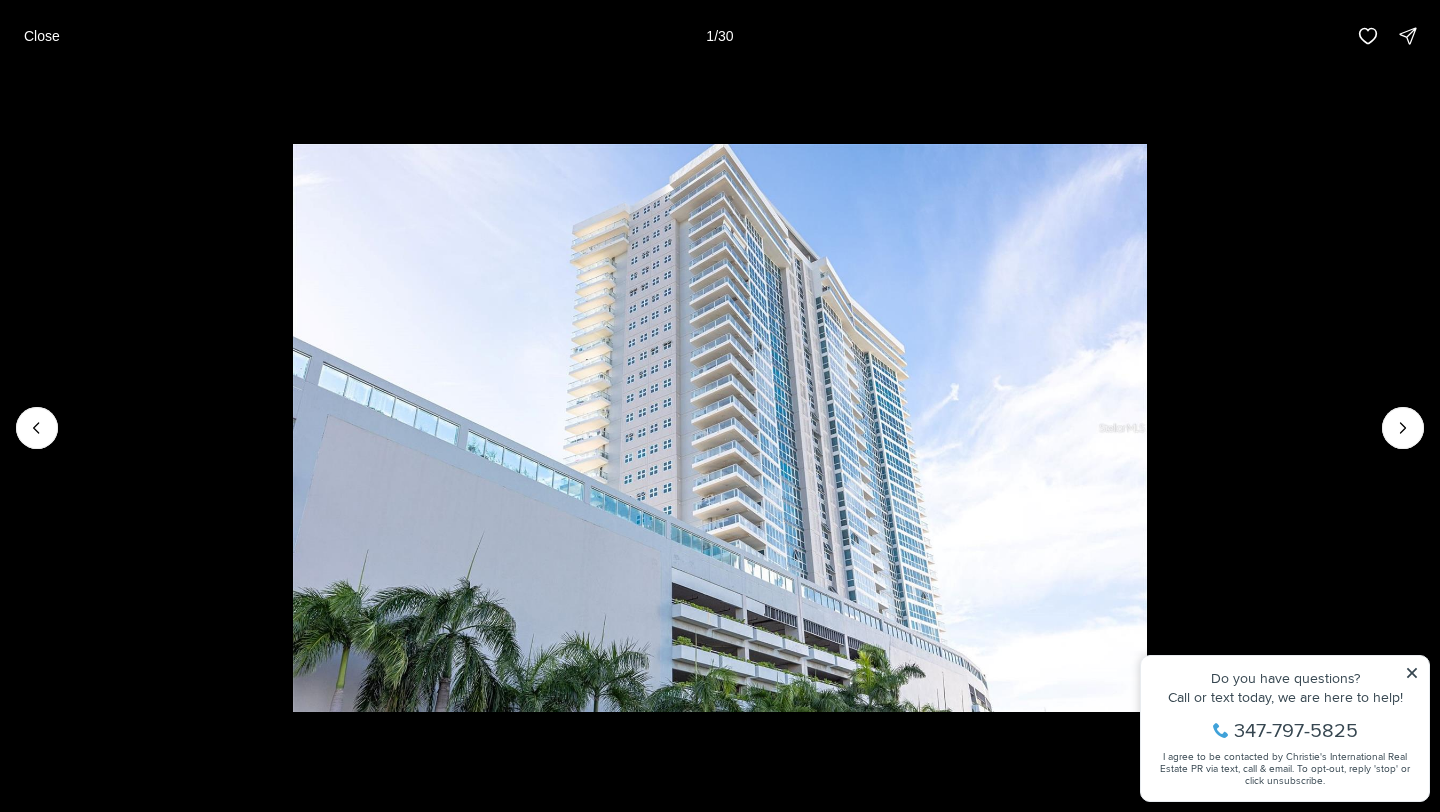 type 